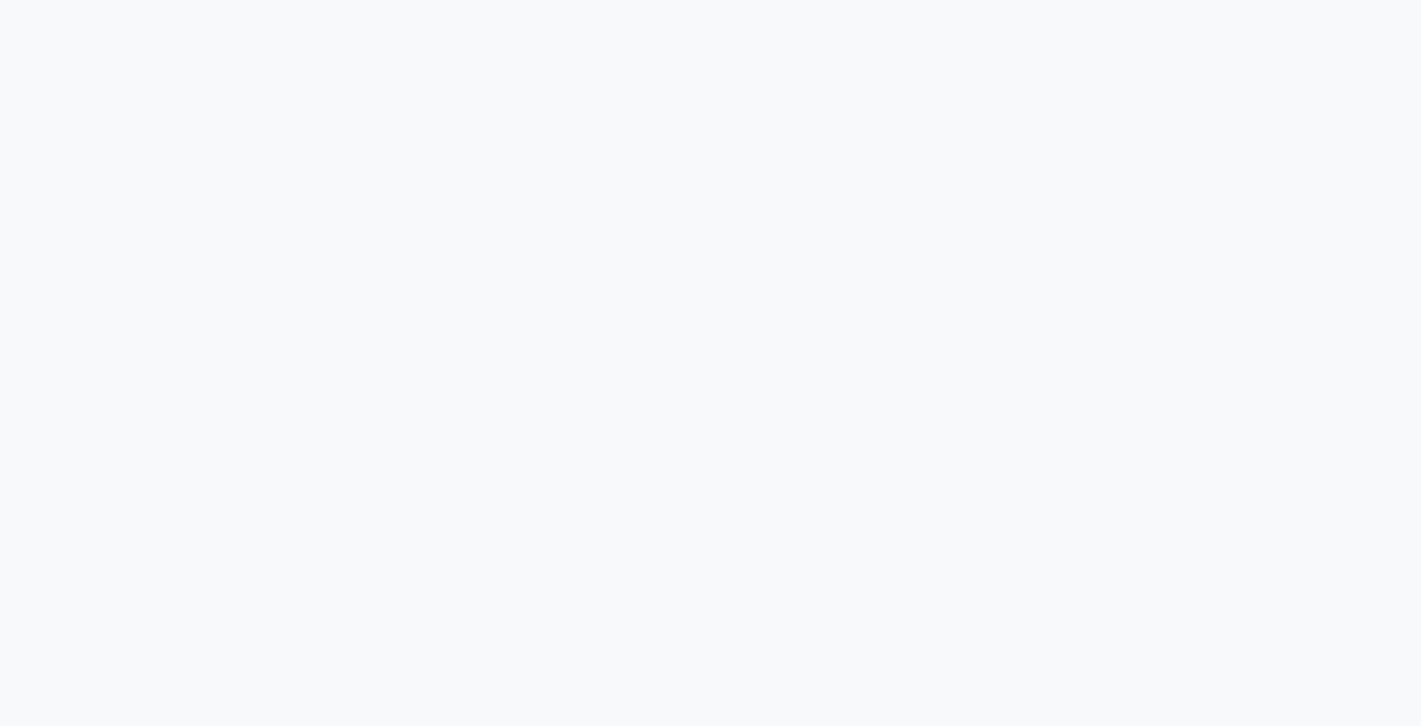 scroll, scrollTop: 0, scrollLeft: 0, axis: both 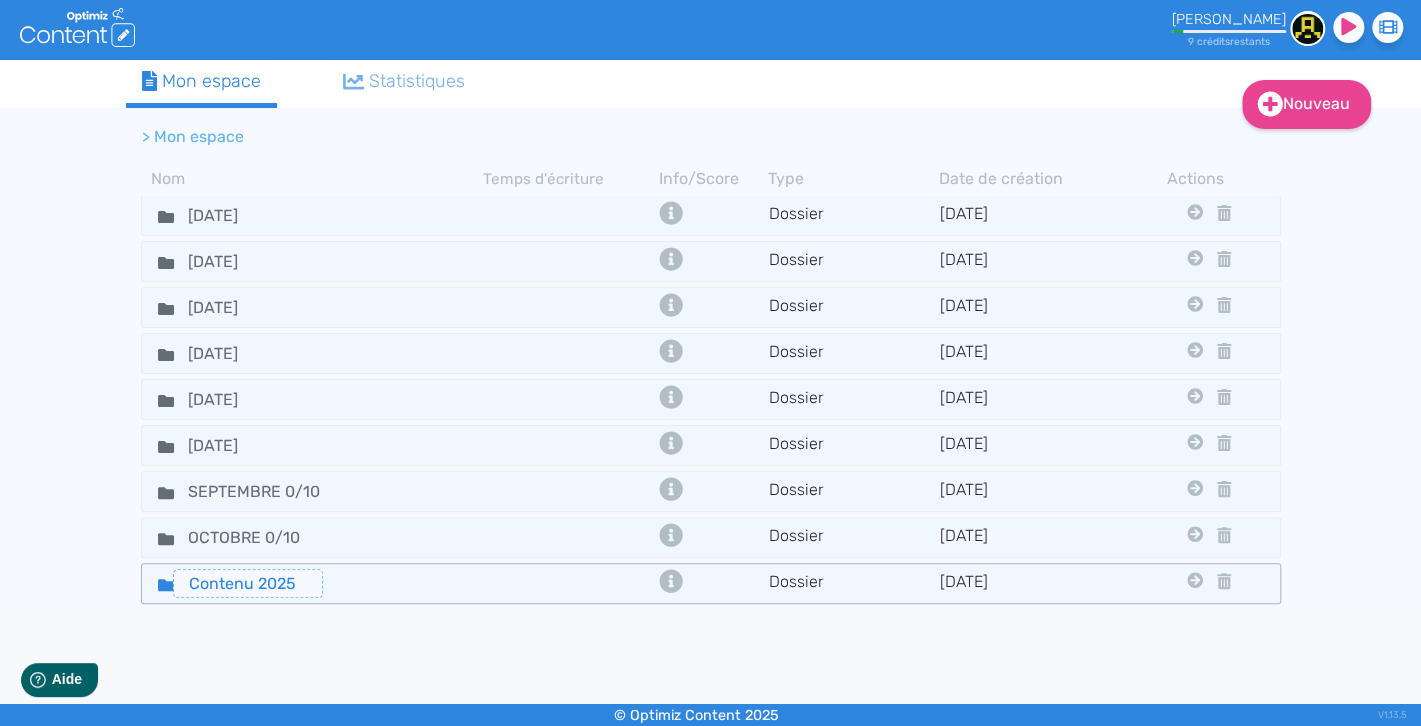 click on "Contenu 2025" 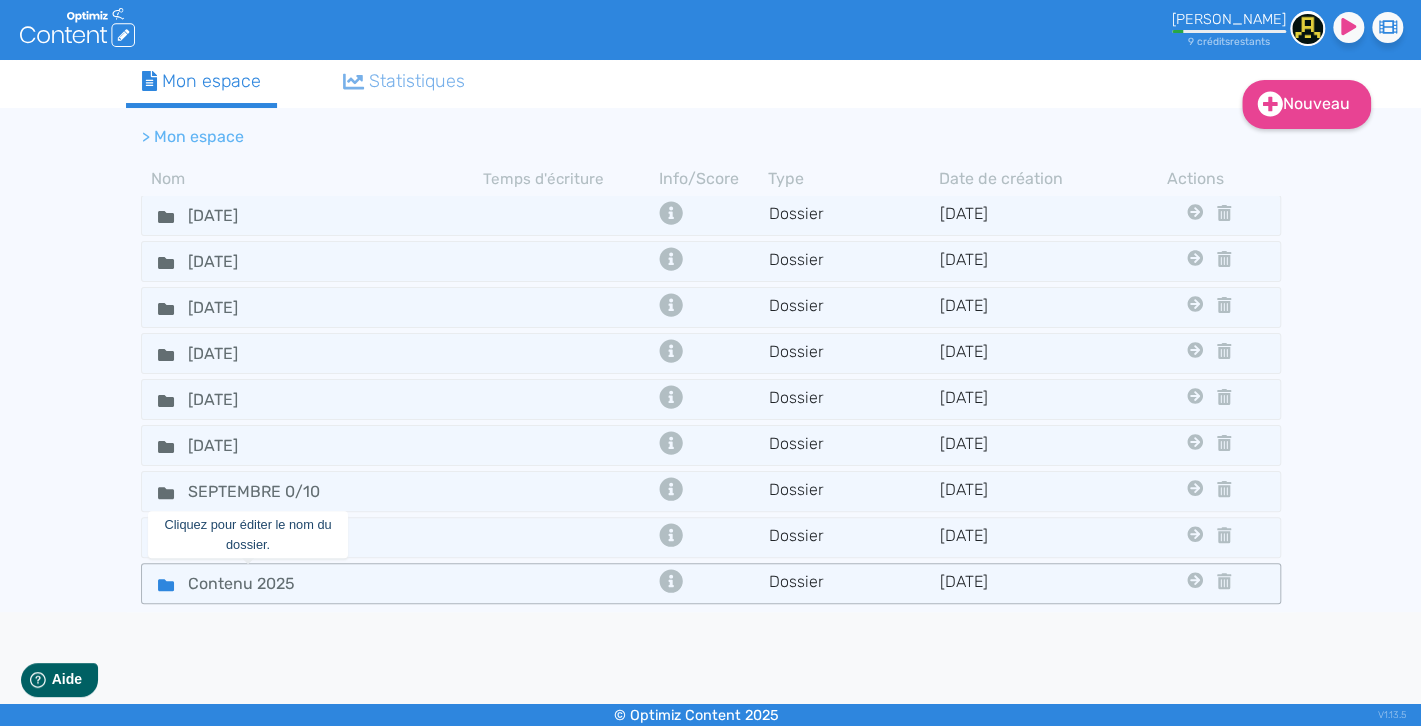 click on "Contenu 2025" 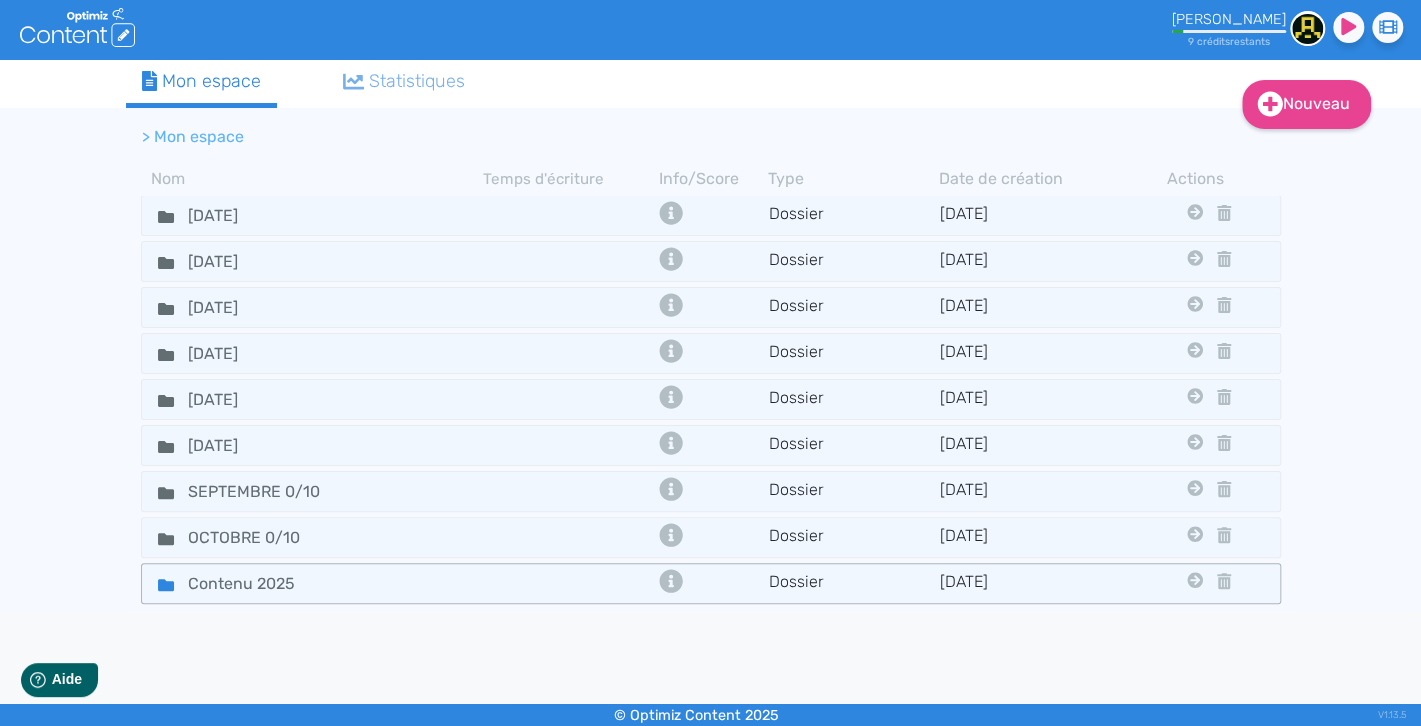 click on "Contenu 2025" 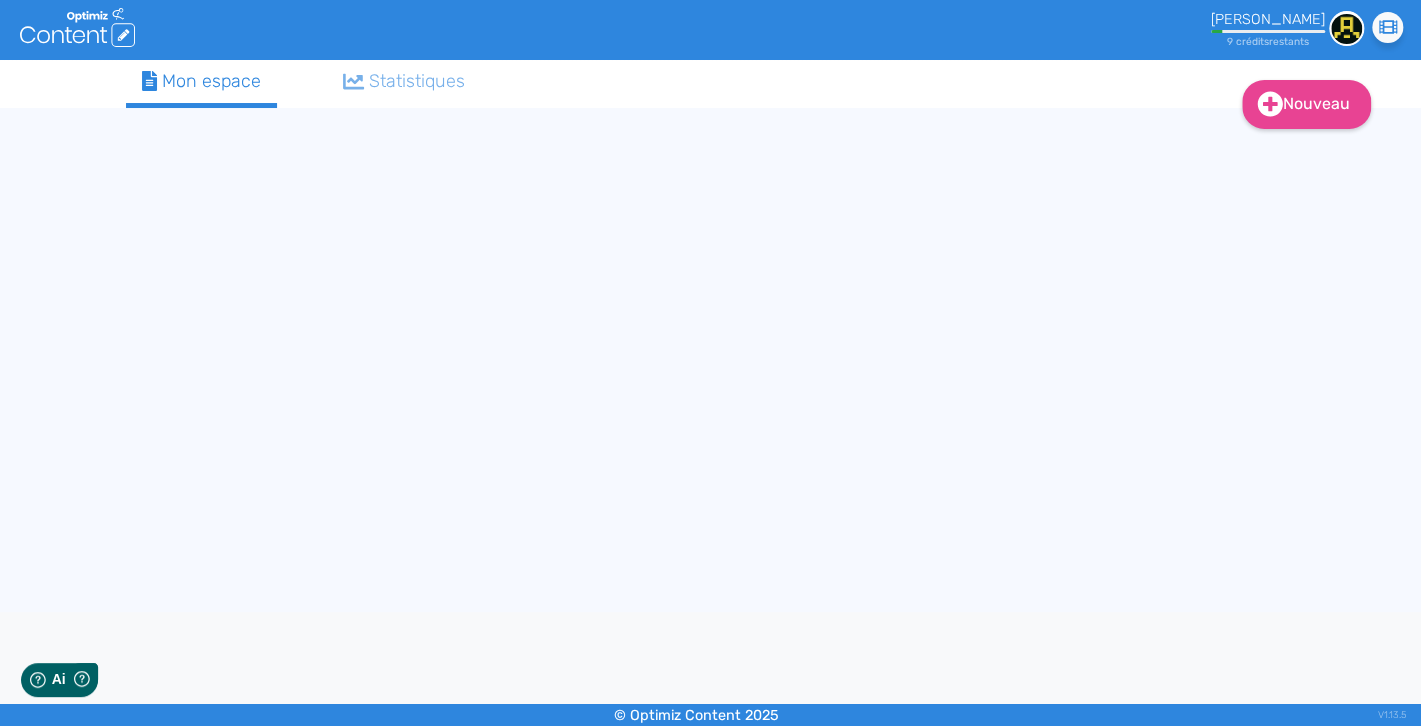 scroll, scrollTop: 0, scrollLeft: 0, axis: both 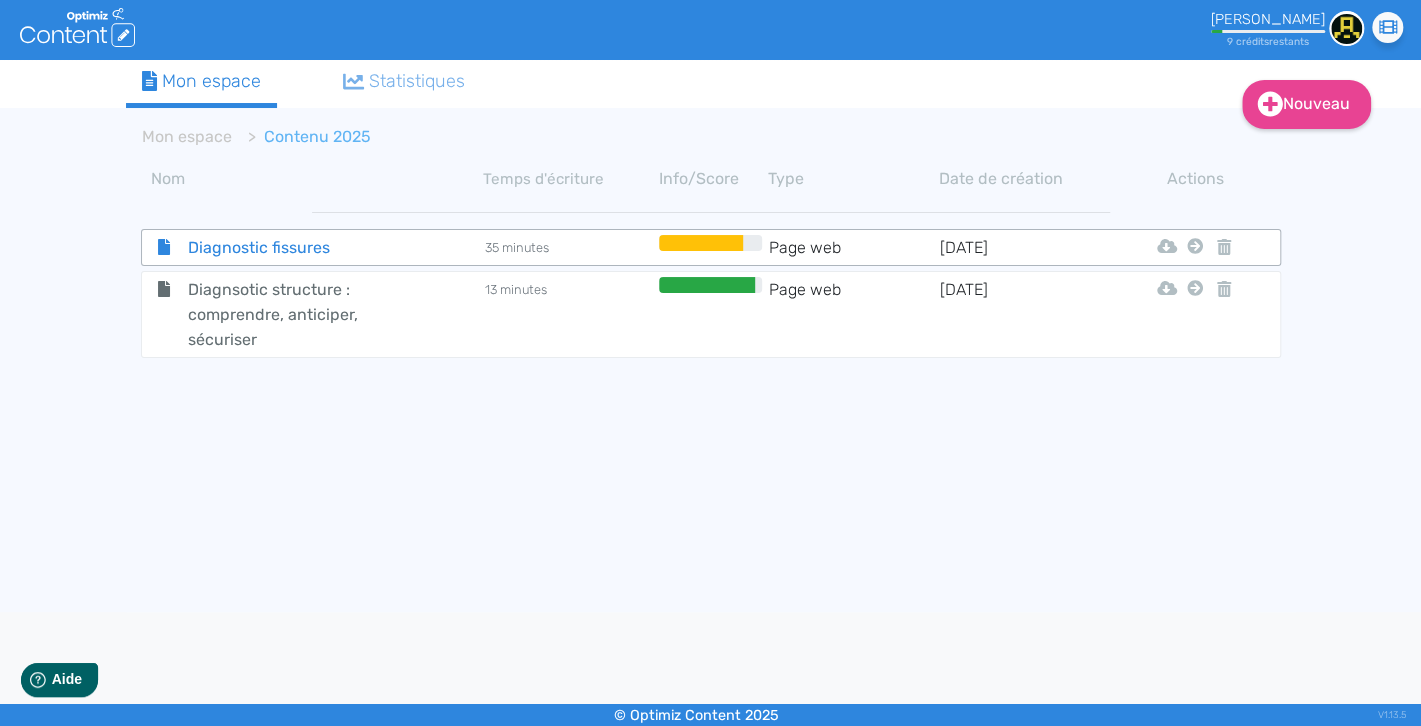 click on "Diagnostic fissures" 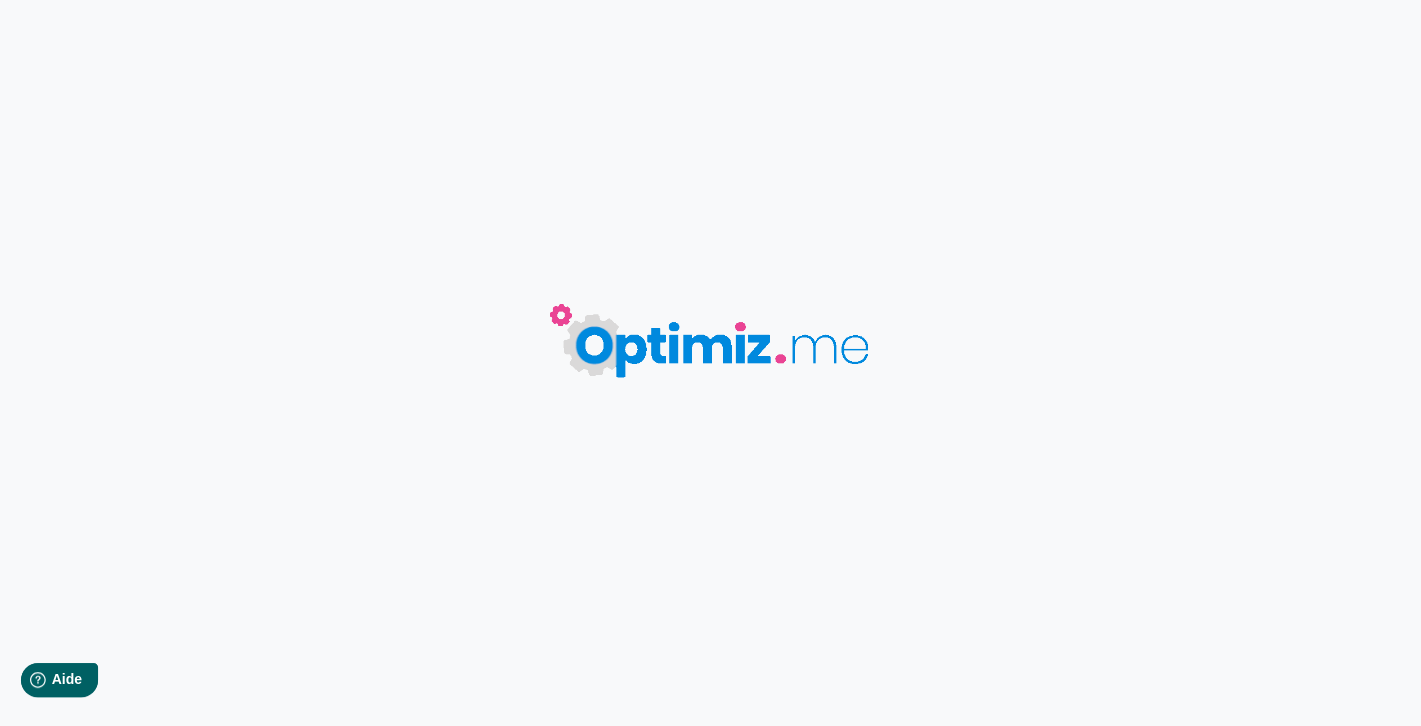 click on "0  mots 0.00  minutes Sauvegardé  Contenu   Métadonnées   HTML                                          |                                                                                                                                                                                                         |               H3 H4 H5 H6 Normal |         |             | |
Nous analysons tous vos concurrents sur la requête  .   Balises HTML  0  erreurs à corriger  Optimisez vos balises HTML pour qu’elles soient SEO-friendly.  Nous analysons vos concurrents ... 0%  Sémantique  Vocabulaire à utiliser Enrichissez votre texte avec des termes lexicaux. Nous analysons vos concurrents ... 0%  Idées   [PERSON_NAME] l’inspiration pour rédiger Nous analysons vos concurrents ... 0%  Lisibilité  Pour une lecture agréable  Nous analysons la lisibilité de votre texte.  Nous analysons vos concurrents ... 0%" at bounding box center [710, 363] 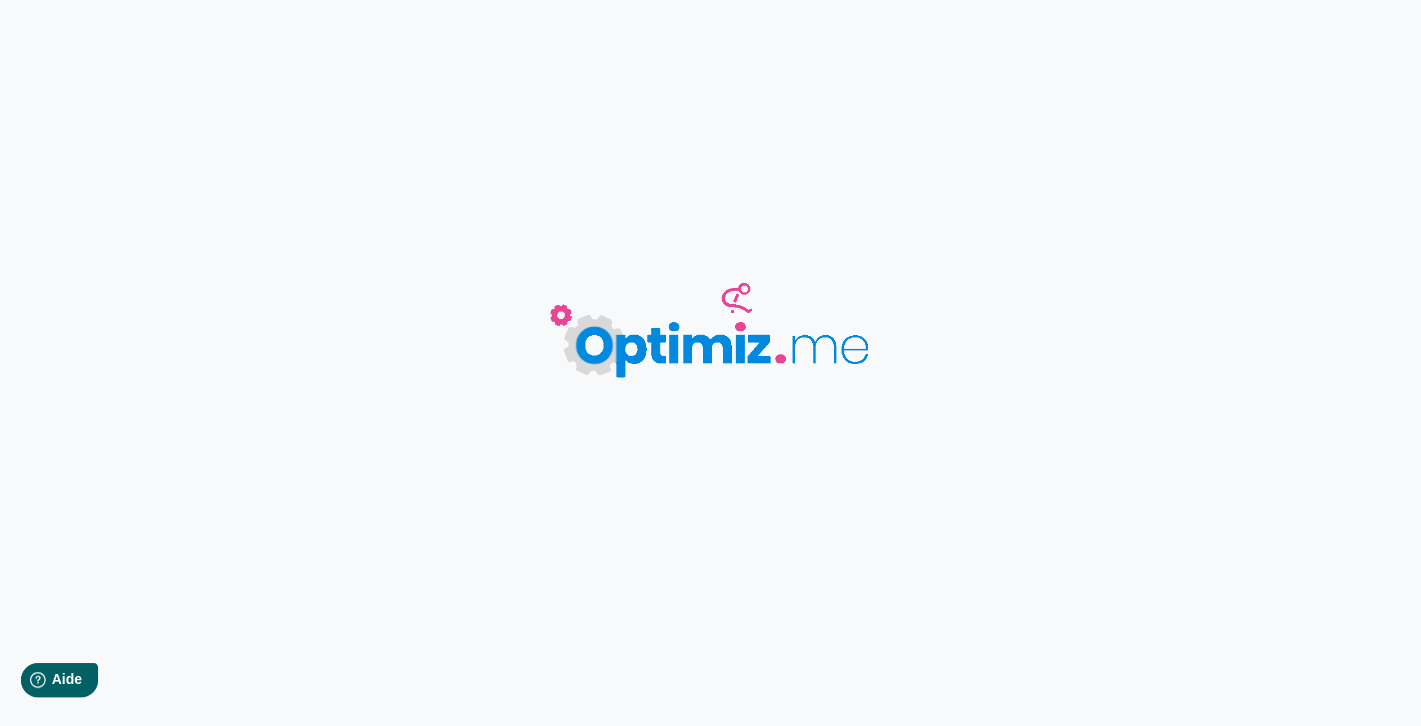 type on "Diagnostic fissures" 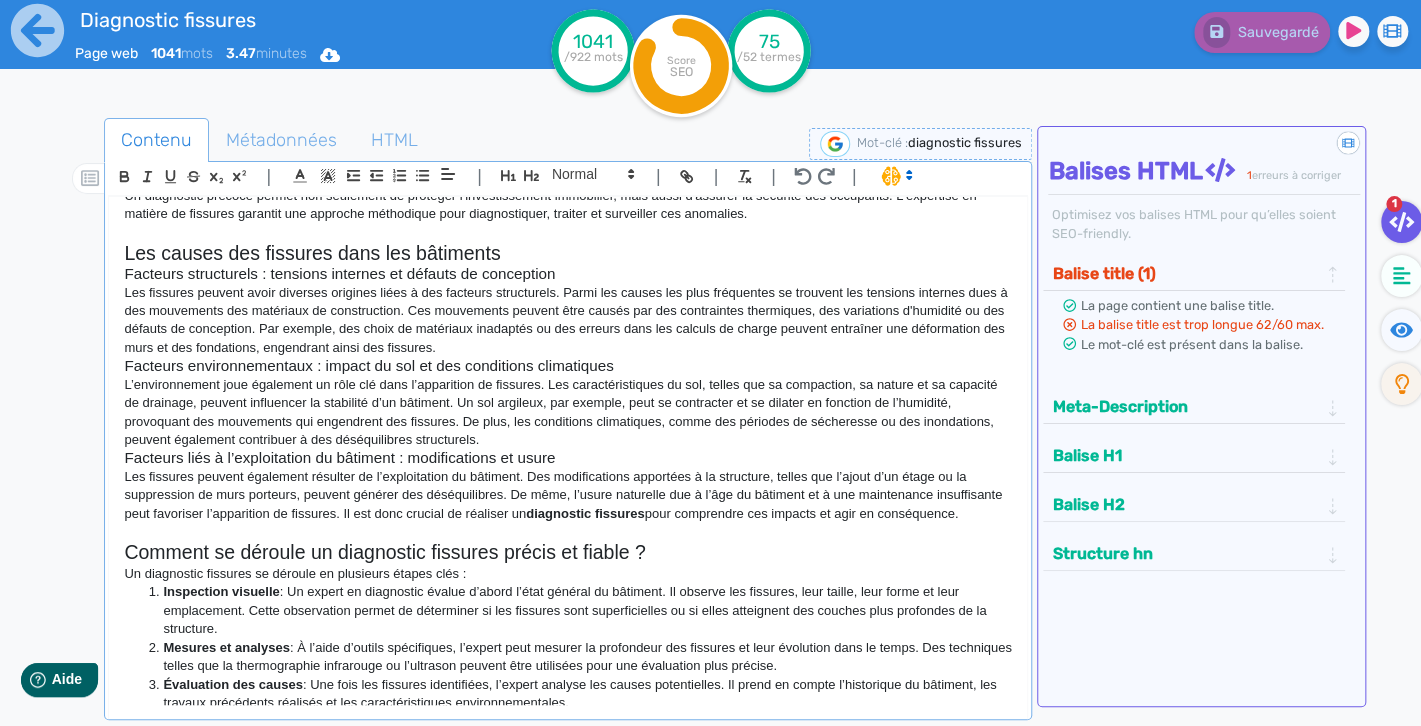 scroll, scrollTop: 262, scrollLeft: 0, axis: vertical 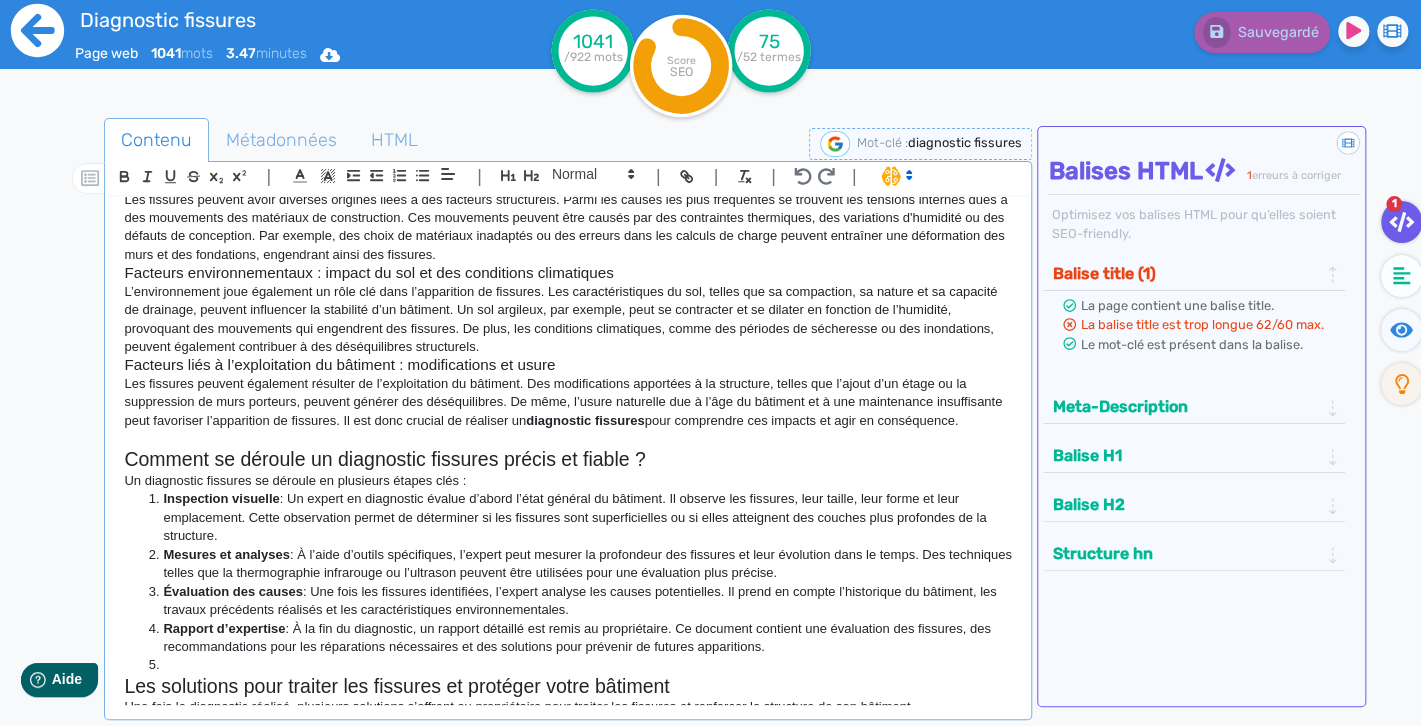 click 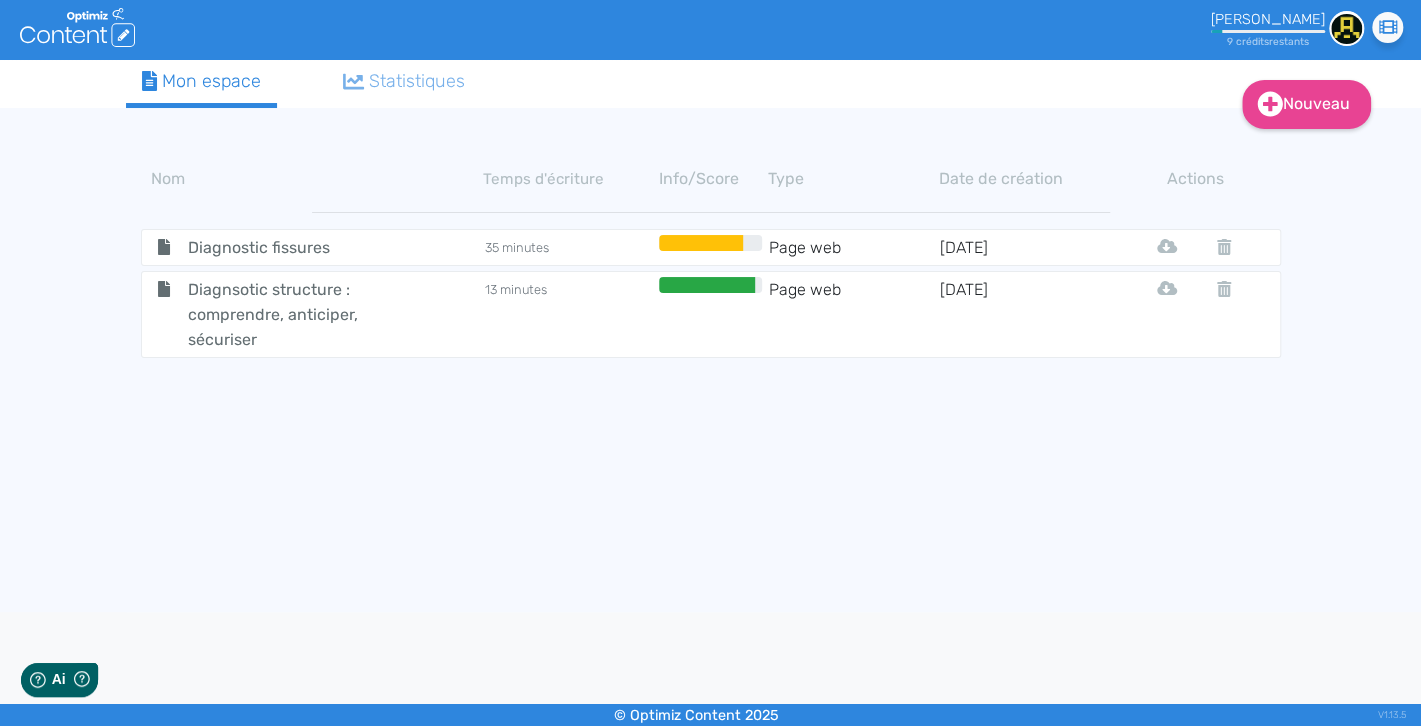 scroll, scrollTop: 0, scrollLeft: 0, axis: both 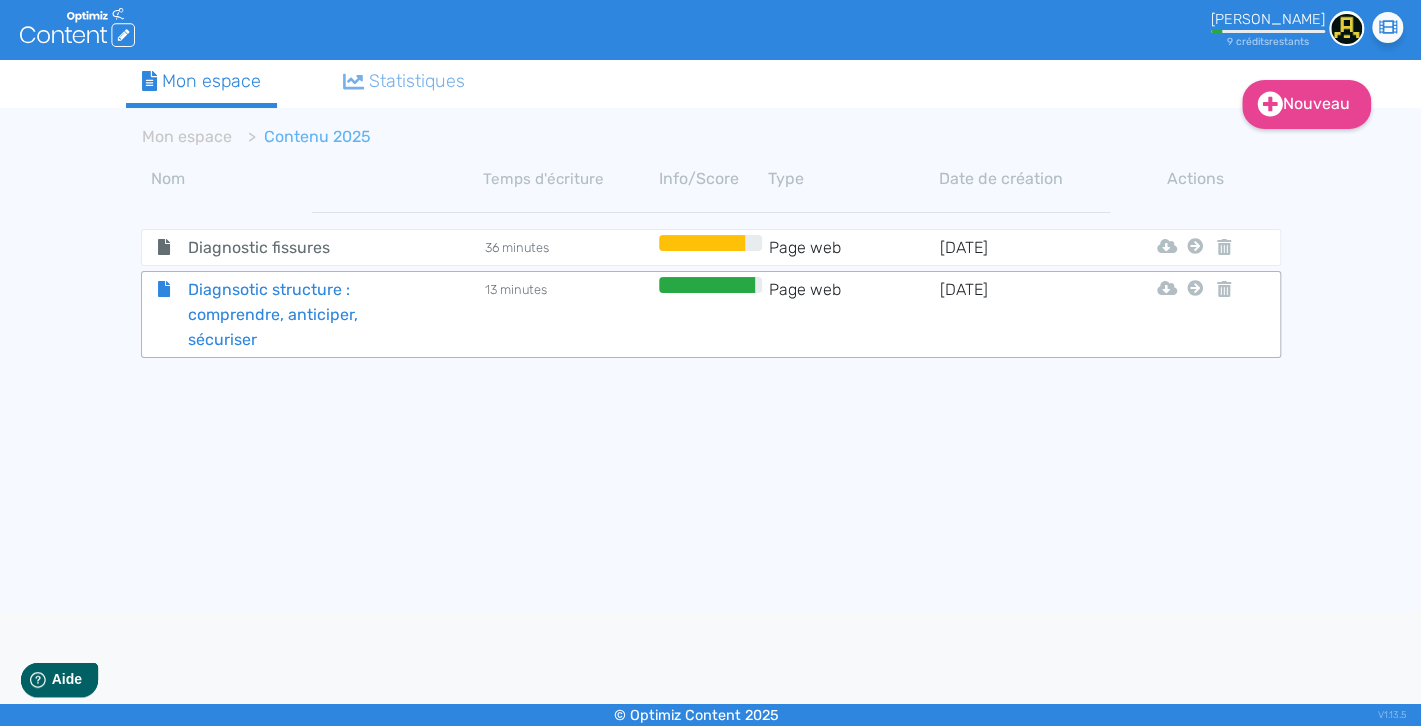 click on "Diagnsotic structure : comprendre, anticiper, sécuriser" 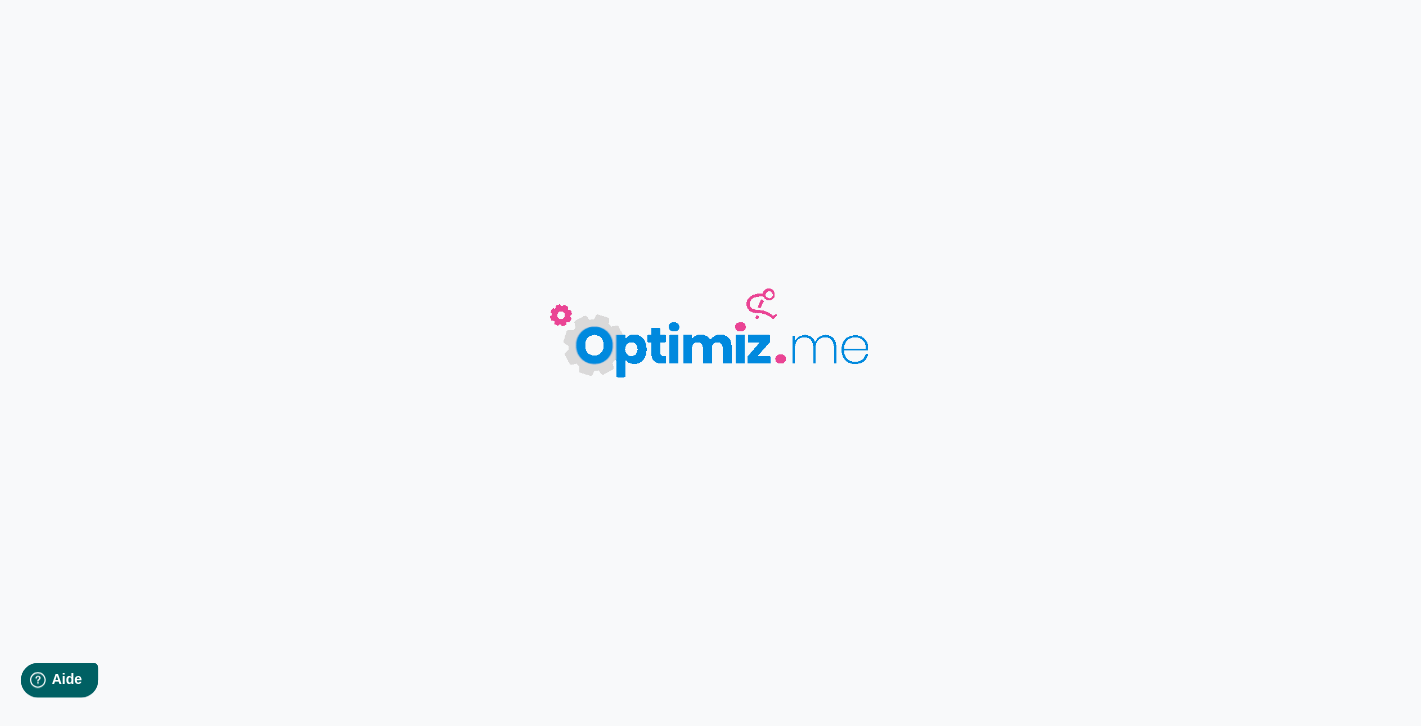 click on "0  mots 0.00  minutes 0 /0 mots Score SEO 0 /- termes Sauvegardé  Contenu   Métadonnées   HTML                                          |                                                                                                                                                                                                         |               H3 H4 H5 H6 Normal |         |             | |
Nous analysons tous vos concurrents sur la requête  .   Balises HTML  0  erreurs à corriger  Optimisez vos balises HTML pour qu’elles soient SEO-friendly.  Nous analysons vos concurrents ... 0%  Sémantique  Vocabulaire à utiliser Enrichissez votre texte avec des termes lexicaux. Nous analysons vos concurrents ... 0%  Idées   [PERSON_NAME] l’inspiration pour rédiger Nous analysons vos concurrents ... 0%  Lisibilité  Pour une lecture agréable  Nous analysons la lisibilité de votre texte.  Nous analysons vos concurrents ... 0%" at bounding box center (710, 363) 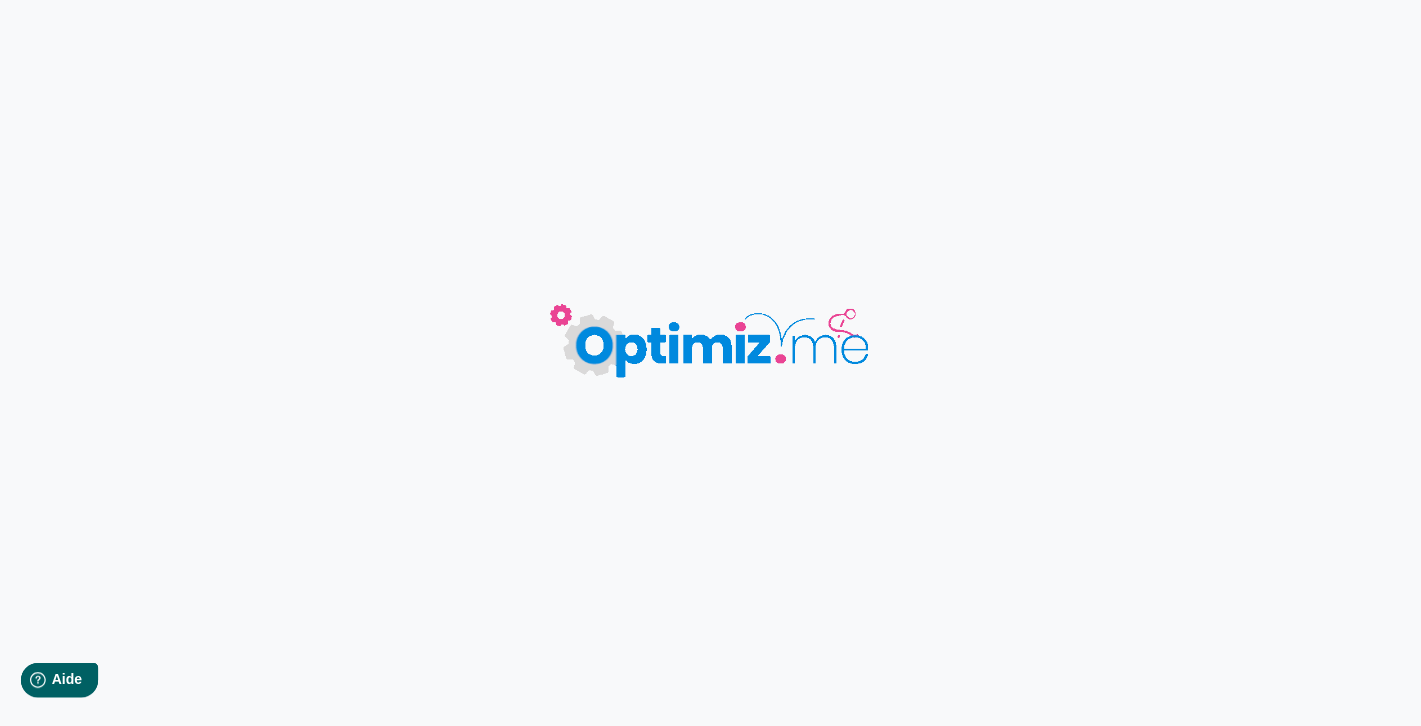 type on "Diagnsotic structure : comprendre, anticiper, sécuriser" 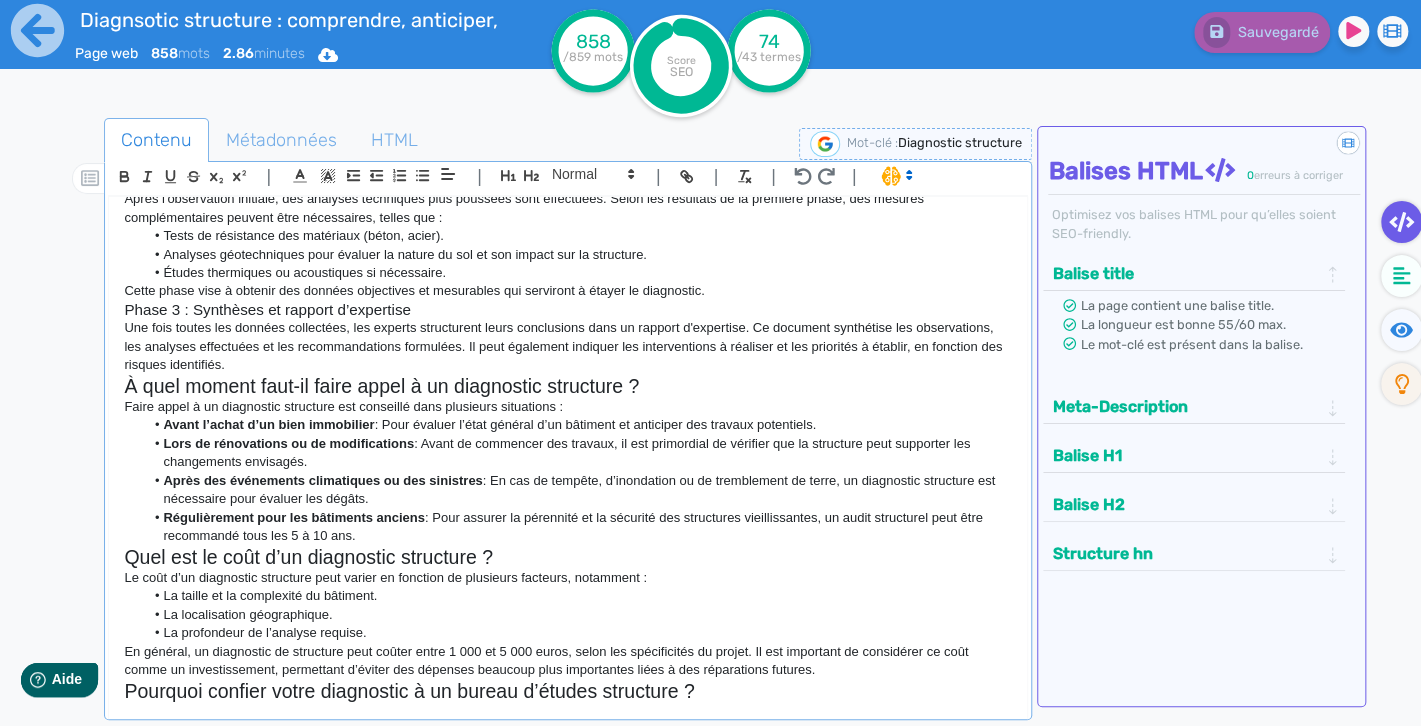 scroll, scrollTop: 699, scrollLeft: 0, axis: vertical 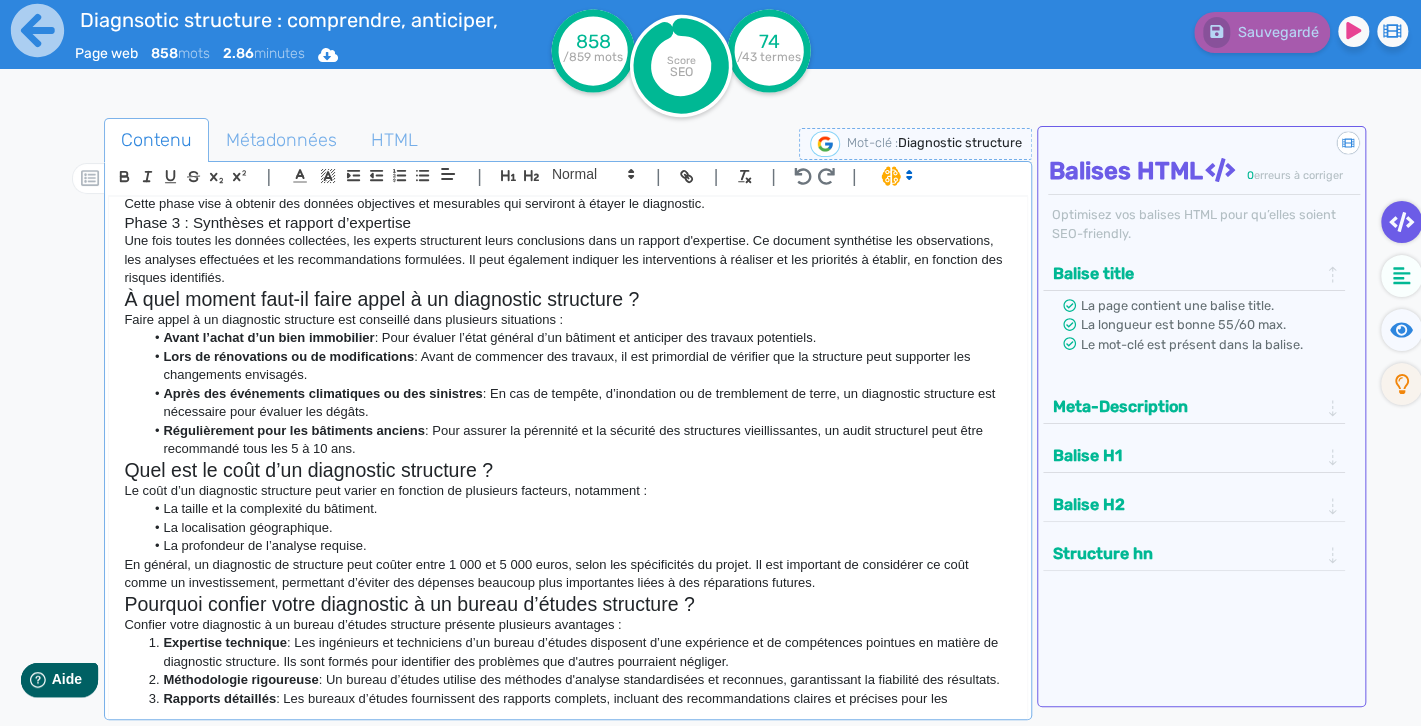 click on "Avant l’achat d’un bien immobilier" 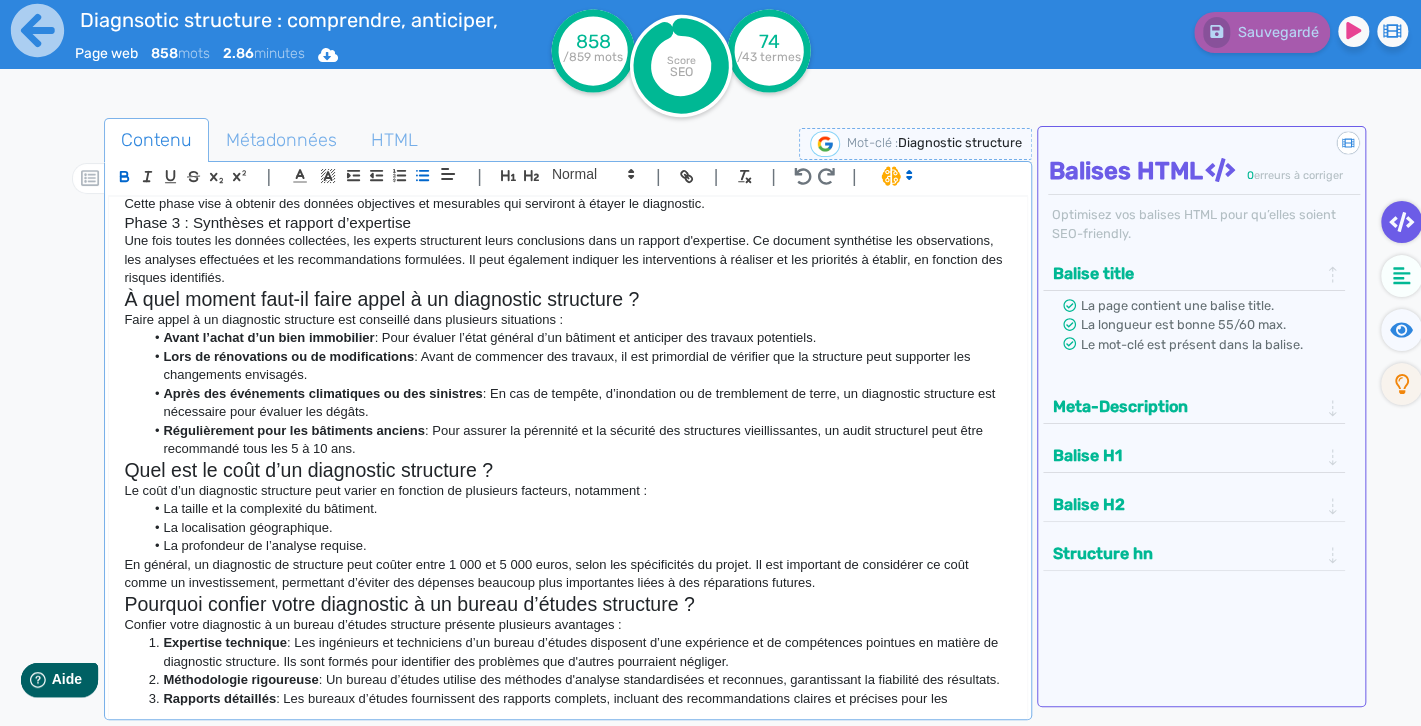 click on "Avant l’achat d’un bien immobilier" 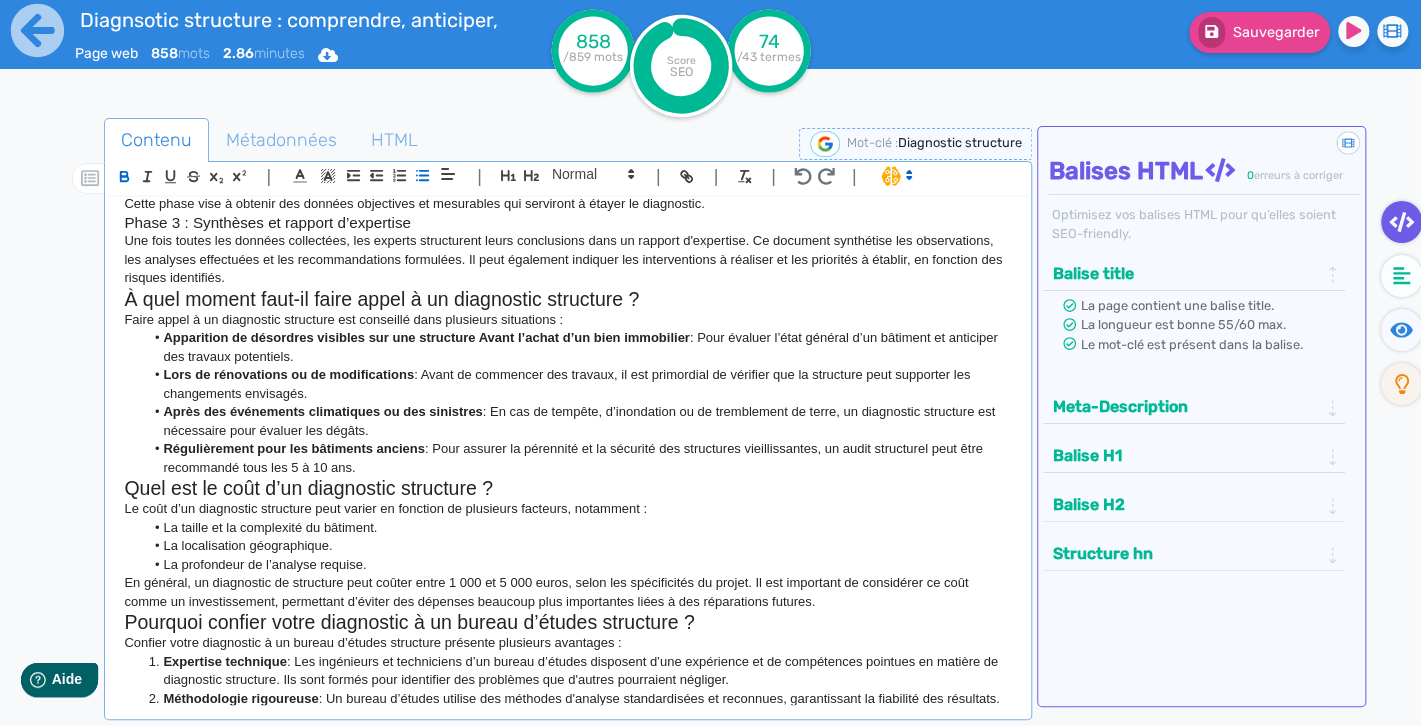 scroll, scrollTop: 0, scrollLeft: 0, axis: both 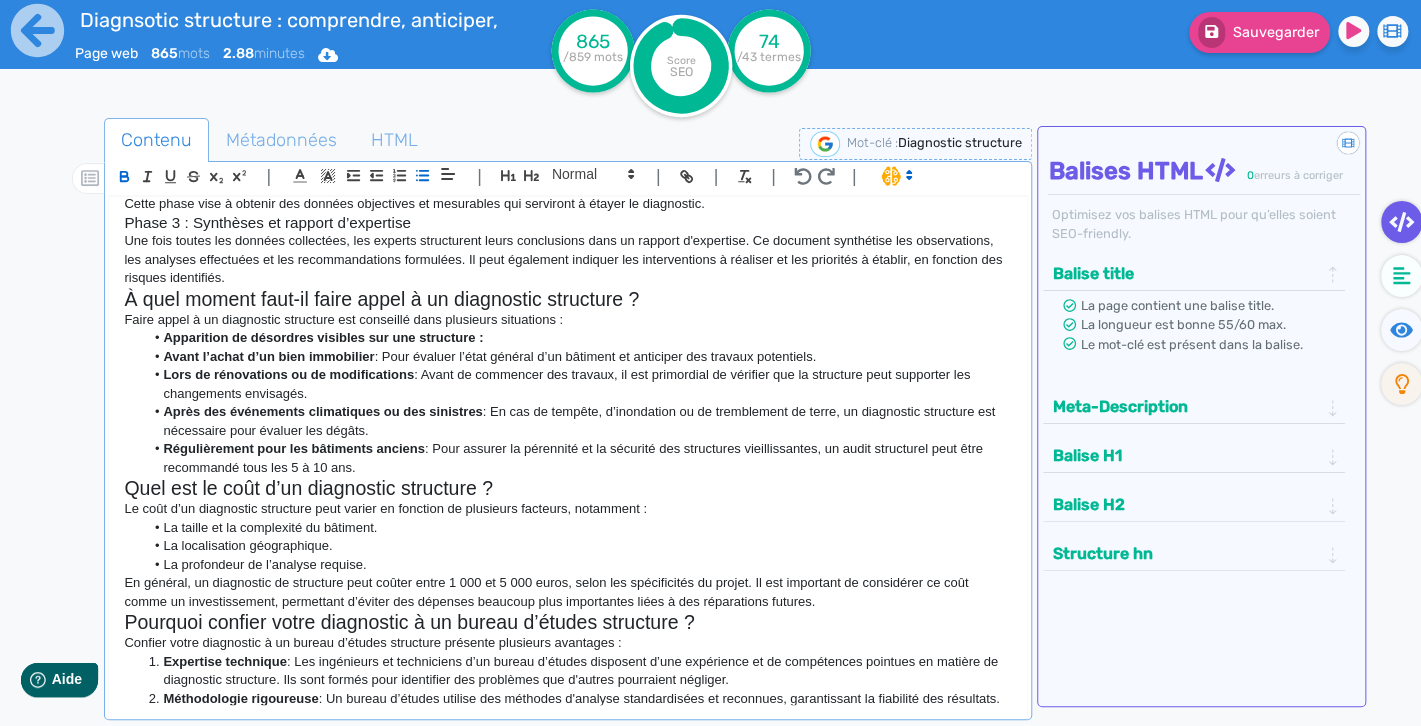 click on "Apparition de désordres visibles sur une structure :" 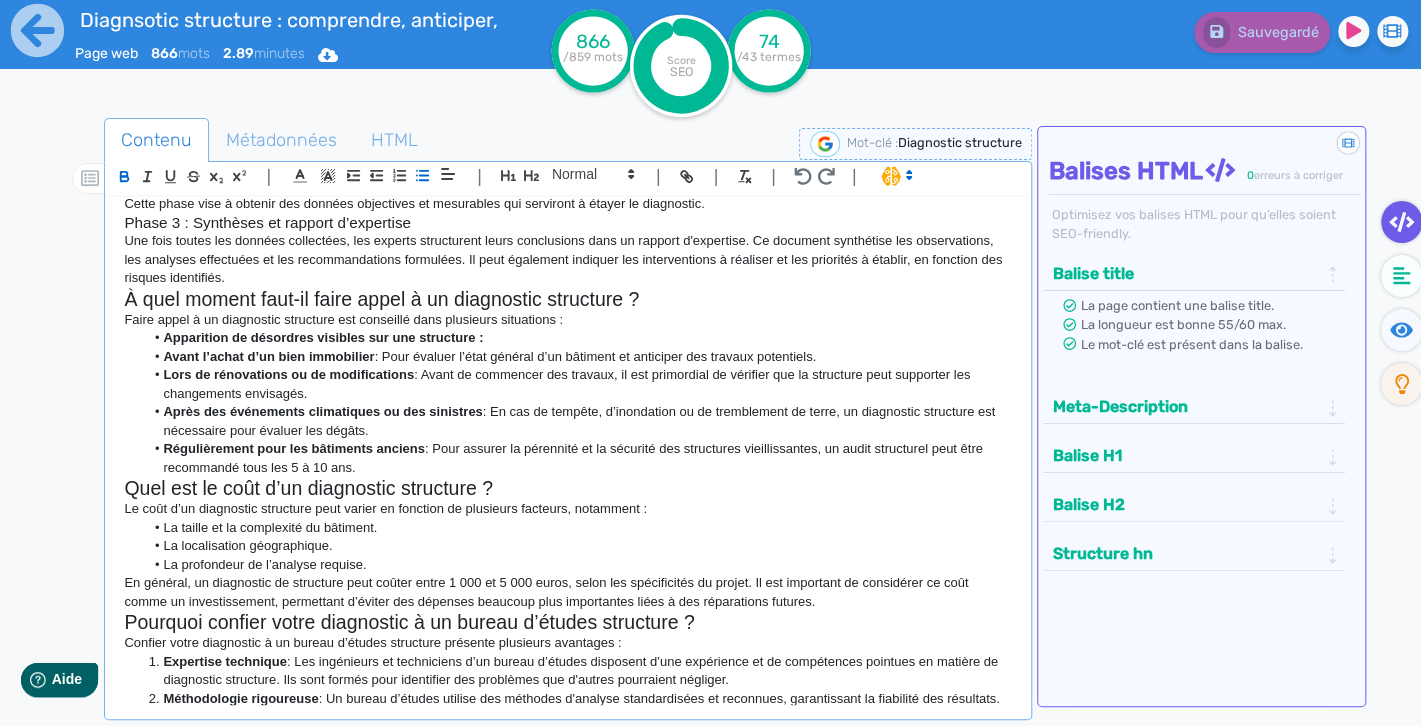 click on "Faire appel à un diagnostic structure est conseillé dans plusieurs situations :" 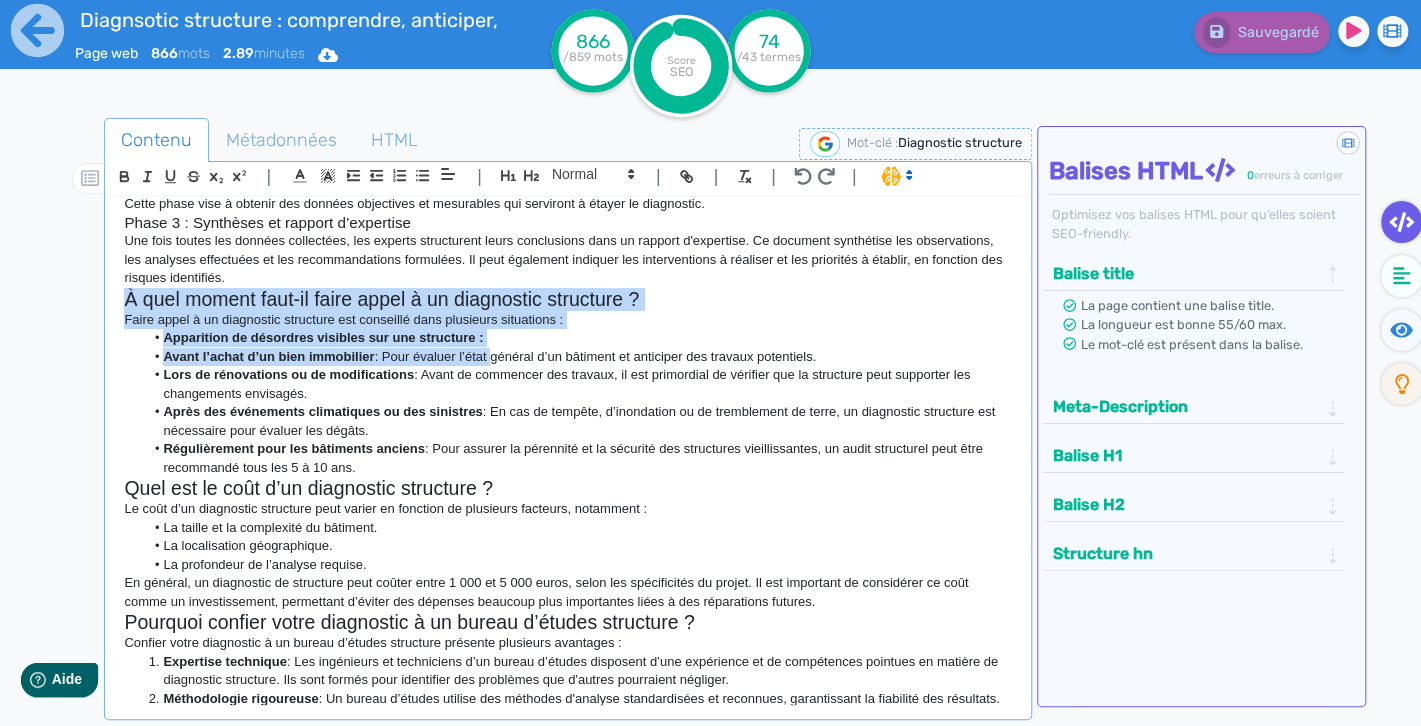 drag, startPoint x: 122, startPoint y: 299, endPoint x: 489, endPoint y: 349, distance: 370.39032 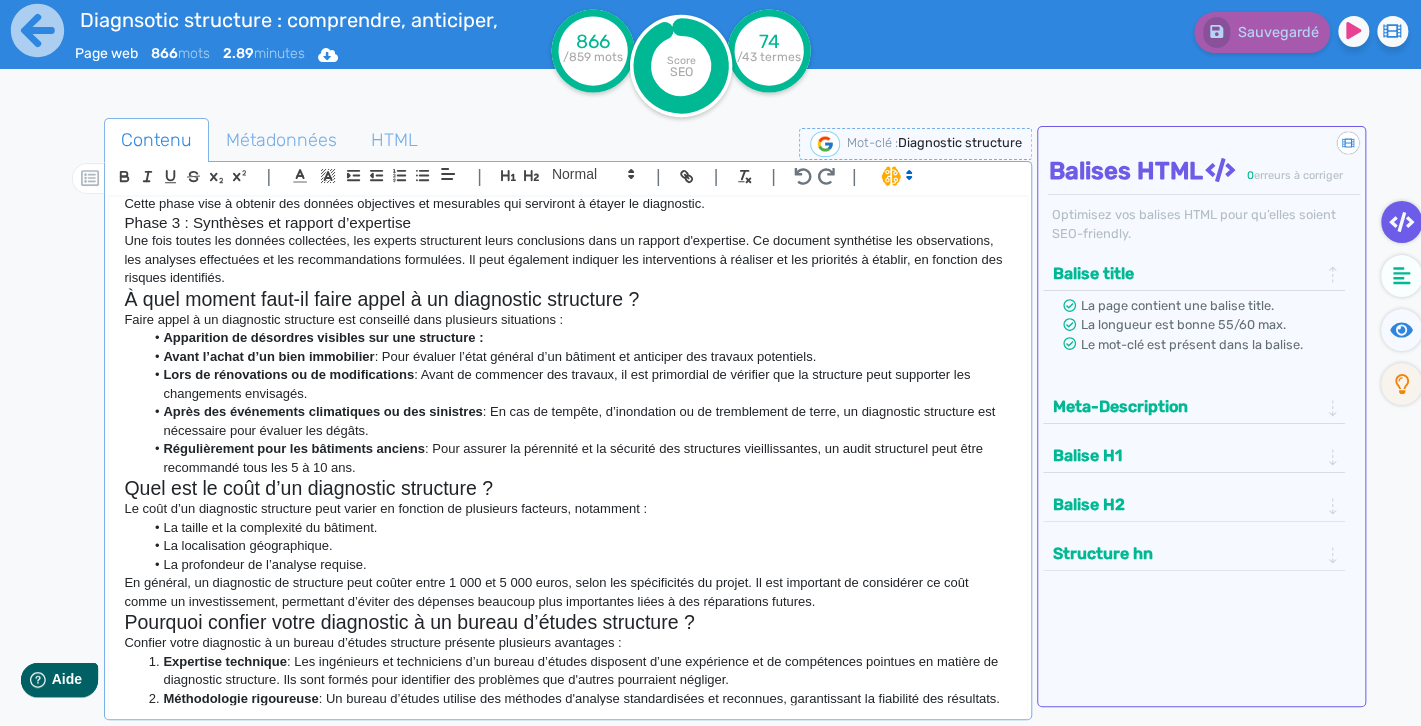 click 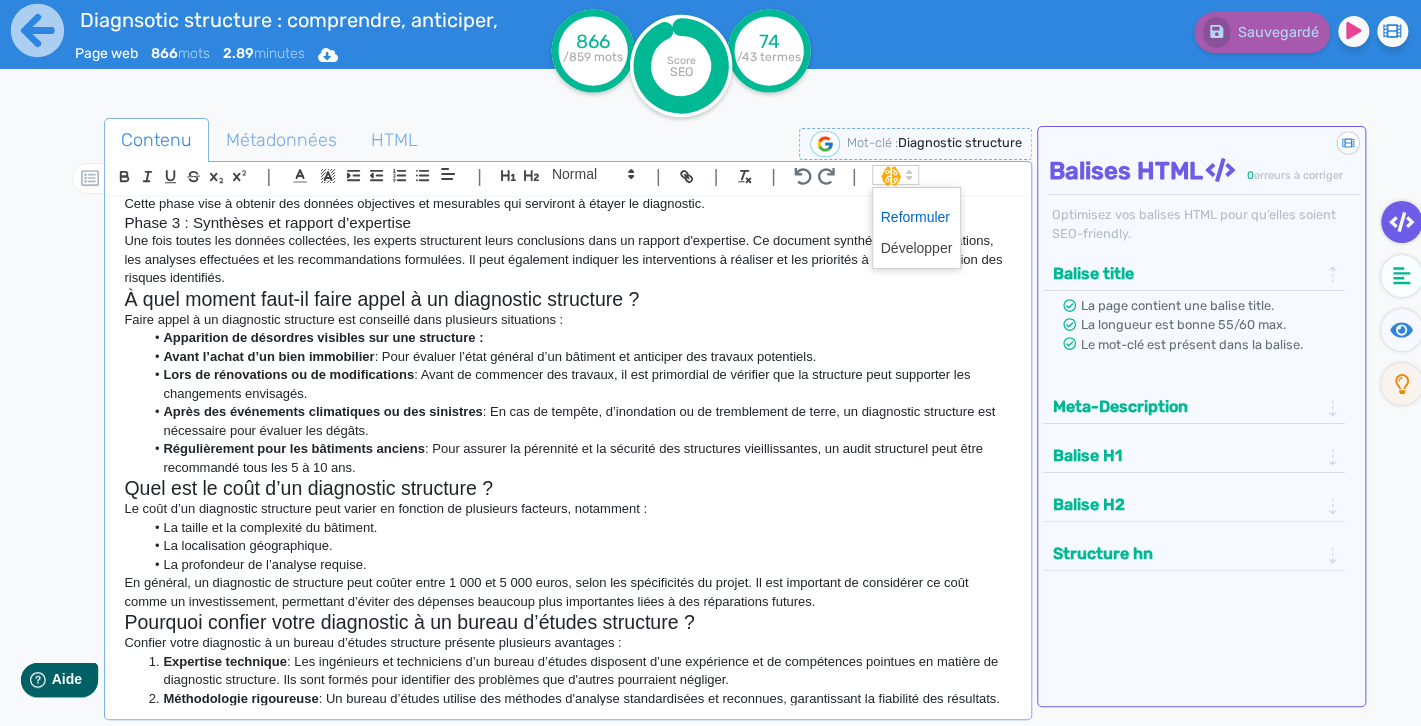 click at bounding box center [917, 217] 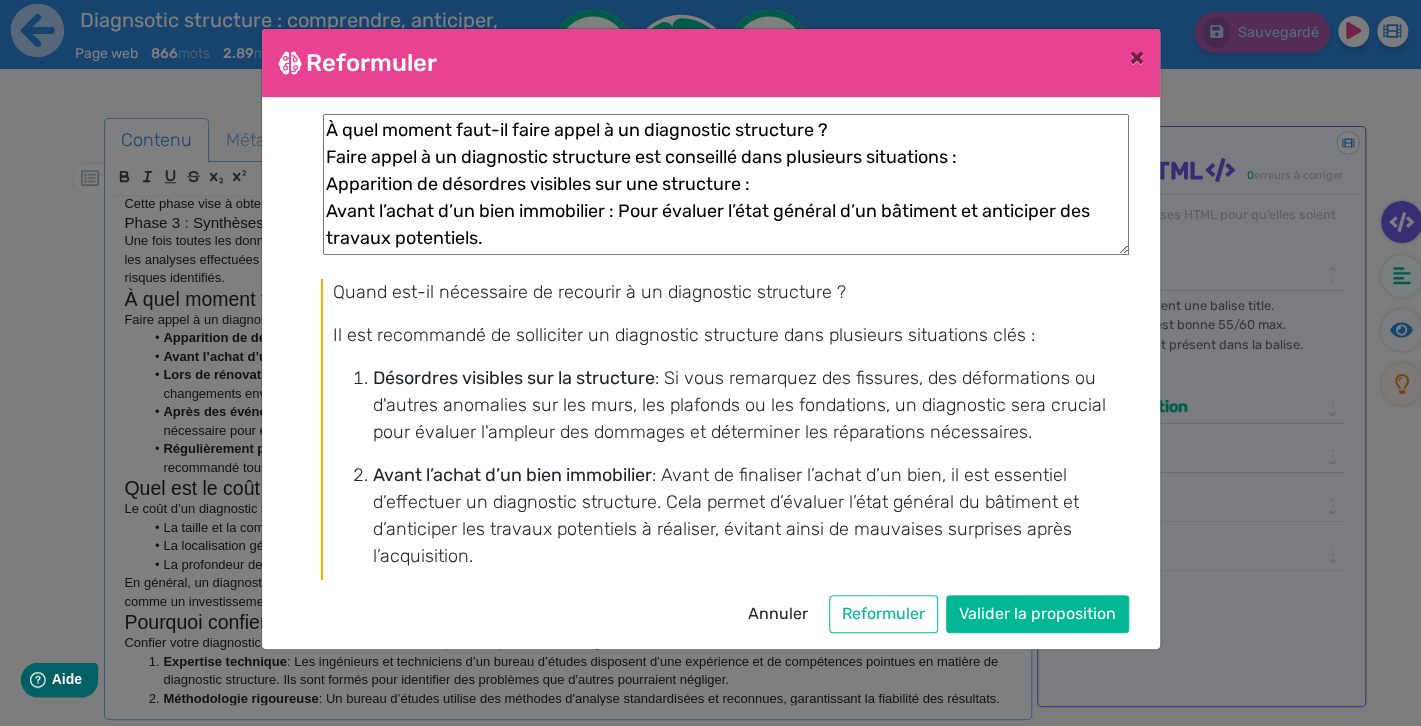 drag, startPoint x: 672, startPoint y: 370, endPoint x: 1099, endPoint y: 420, distance: 429.91742 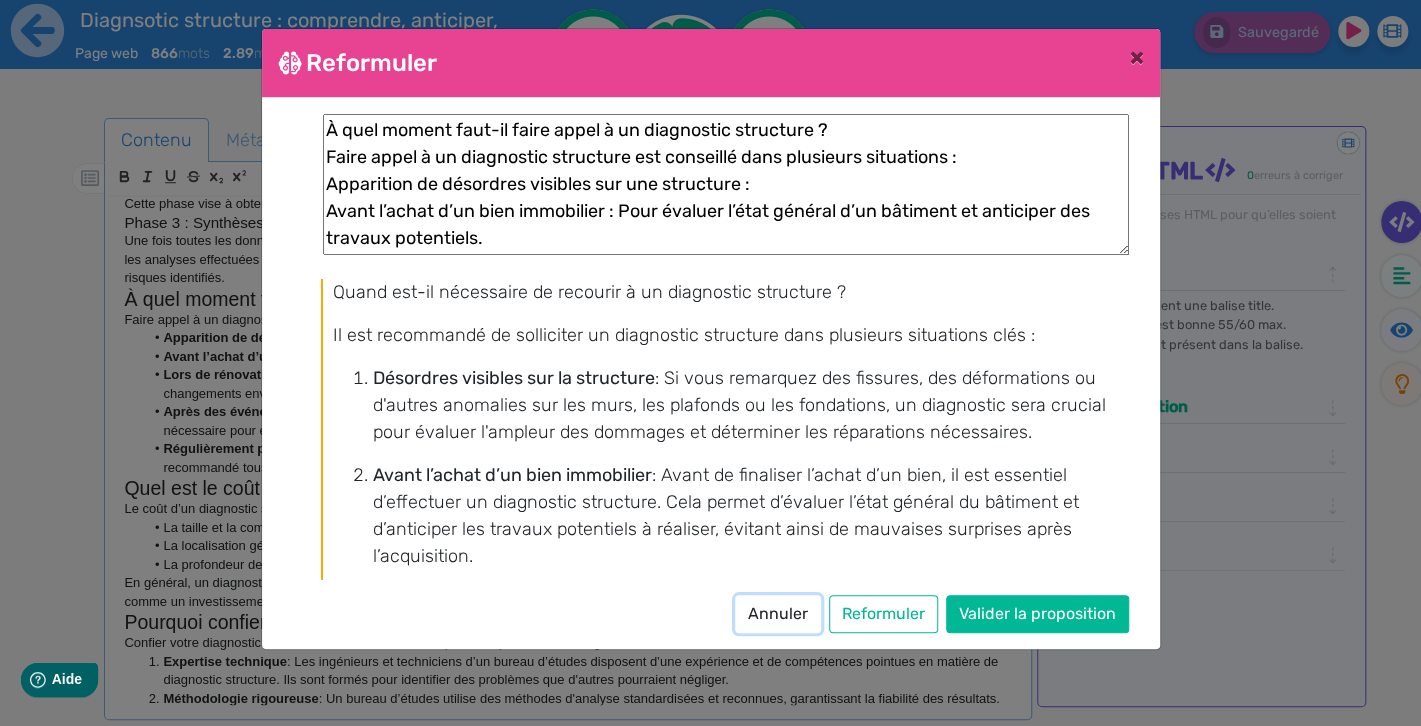 click on "Annuler" 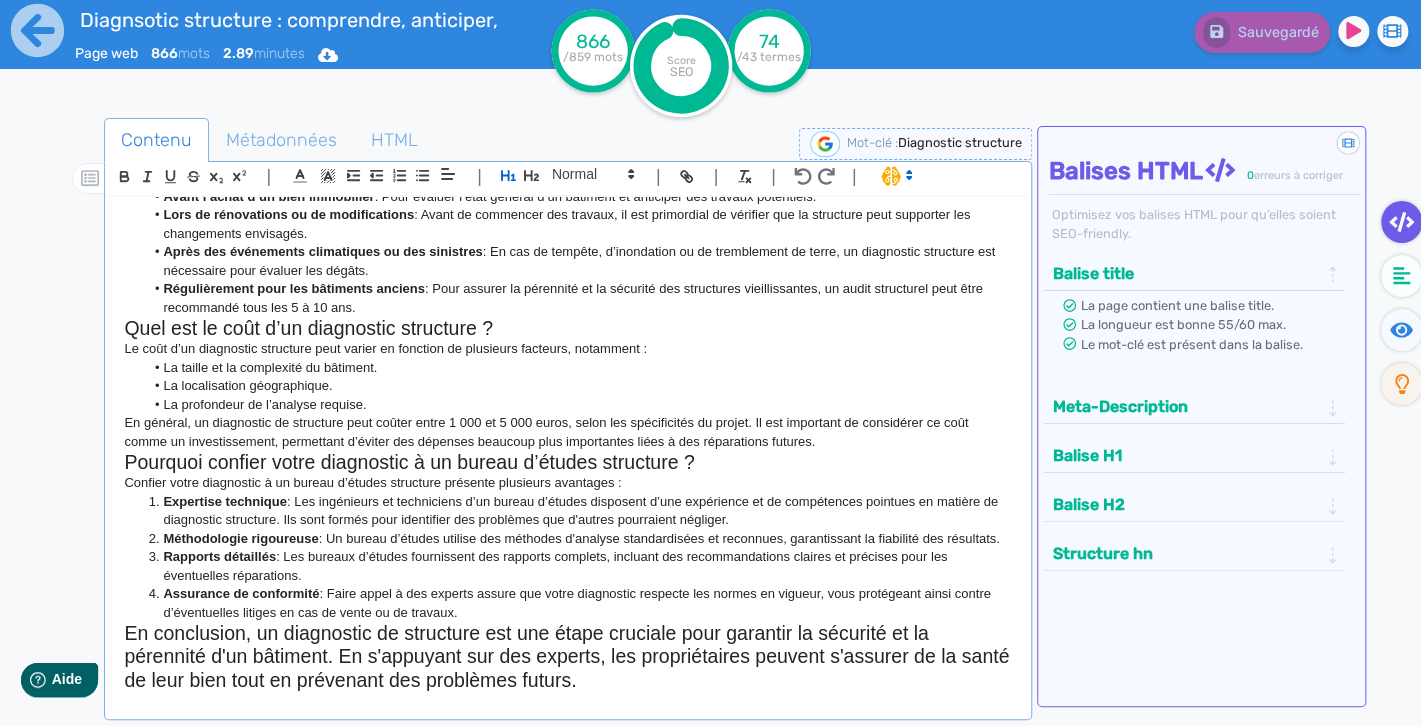 scroll, scrollTop: 877, scrollLeft: 0, axis: vertical 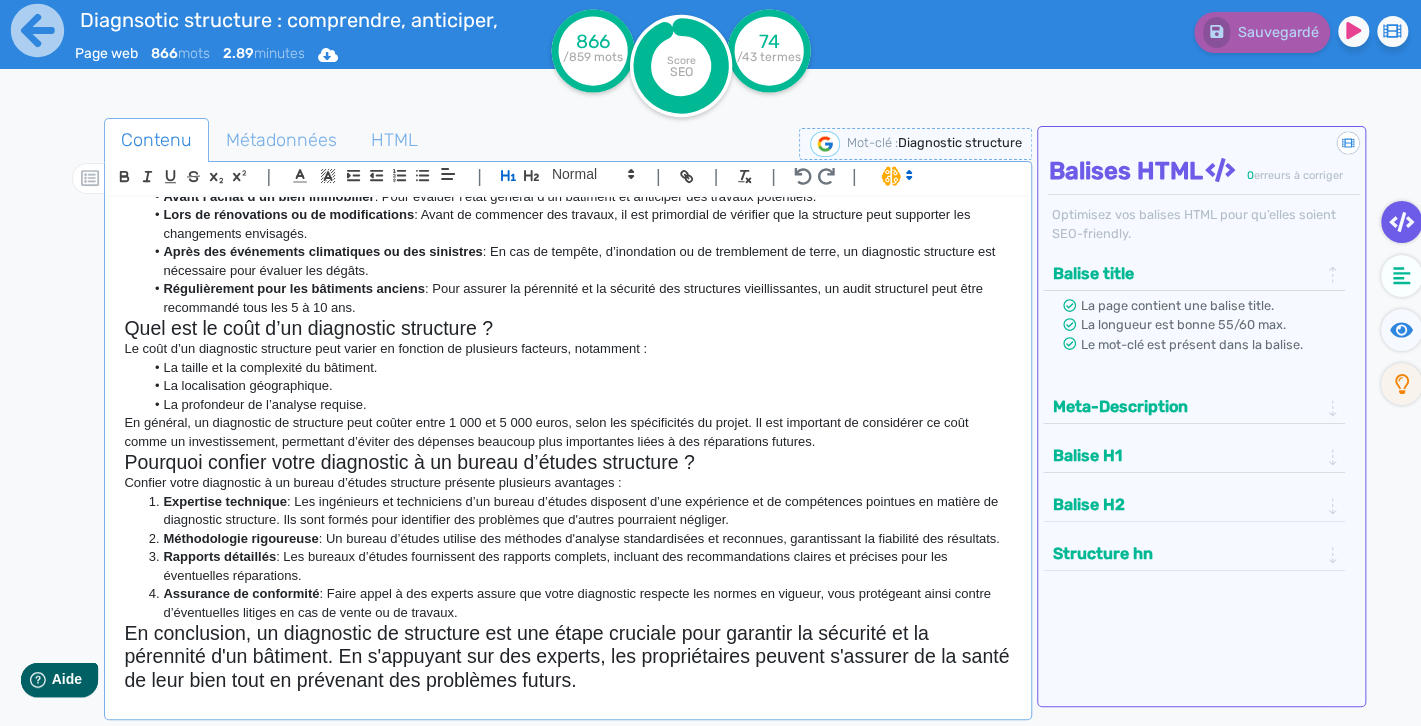 click on "Assurance de conformité  : Faire appel à des experts assure que votre diagnostic respecte les normes en vigueur, vous protégeant ainsi contre d’éventuelles litiges en cas de vente ou de travaux." 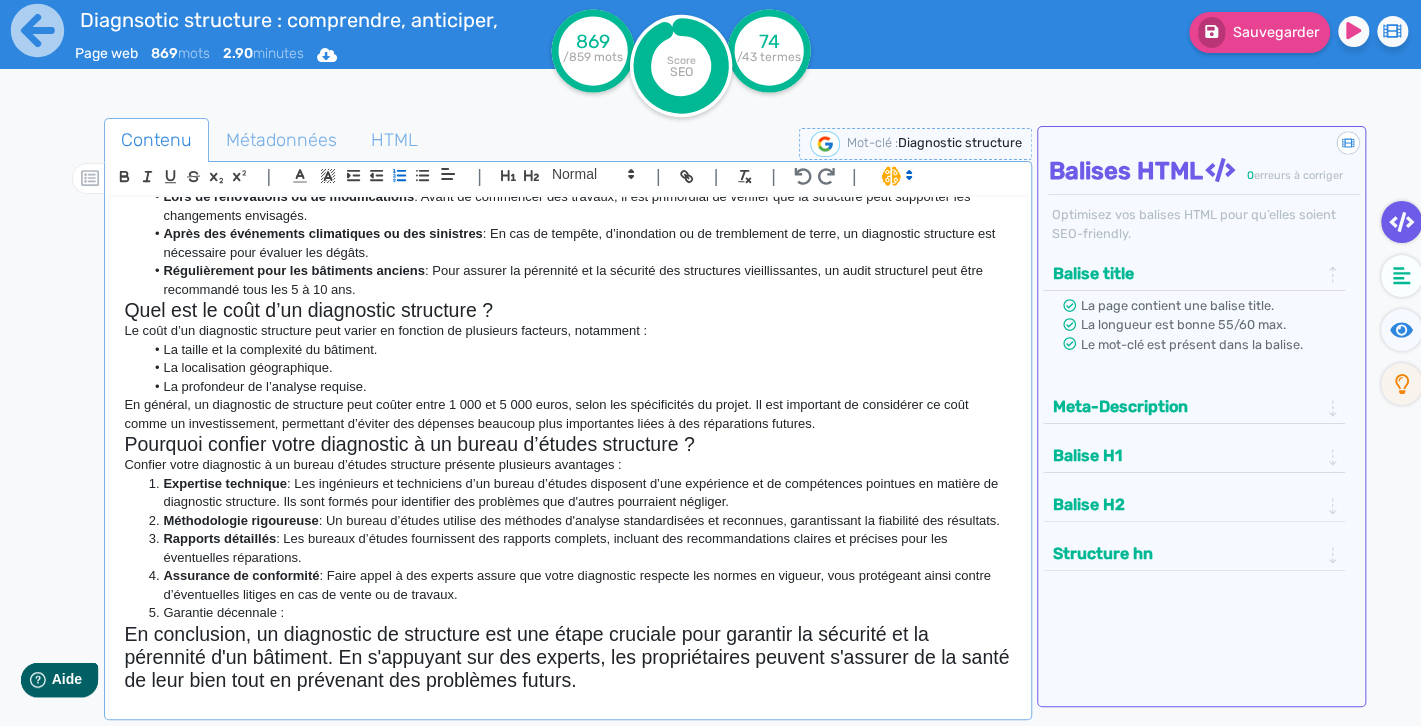 click 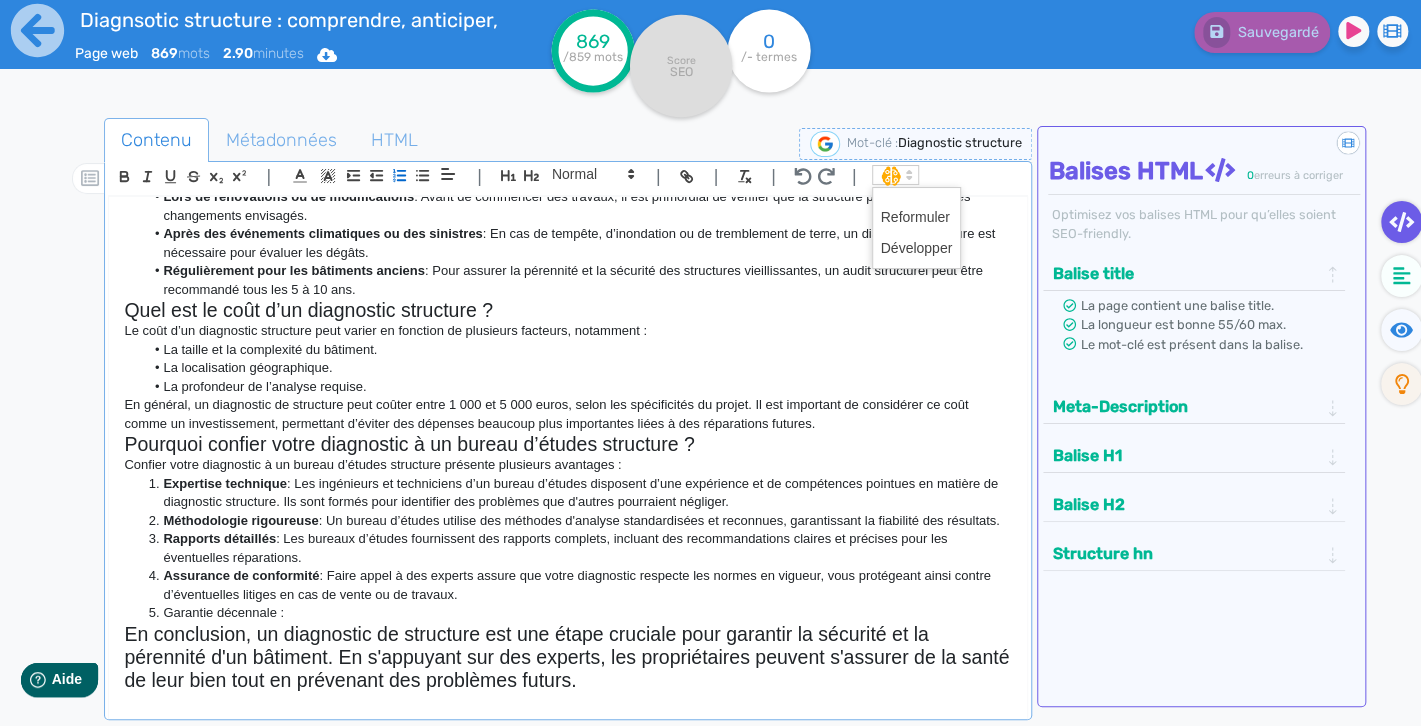 click on "Le coût d’un diagnostic structure peut varier en fonction de plusieurs facteurs, notamment :" 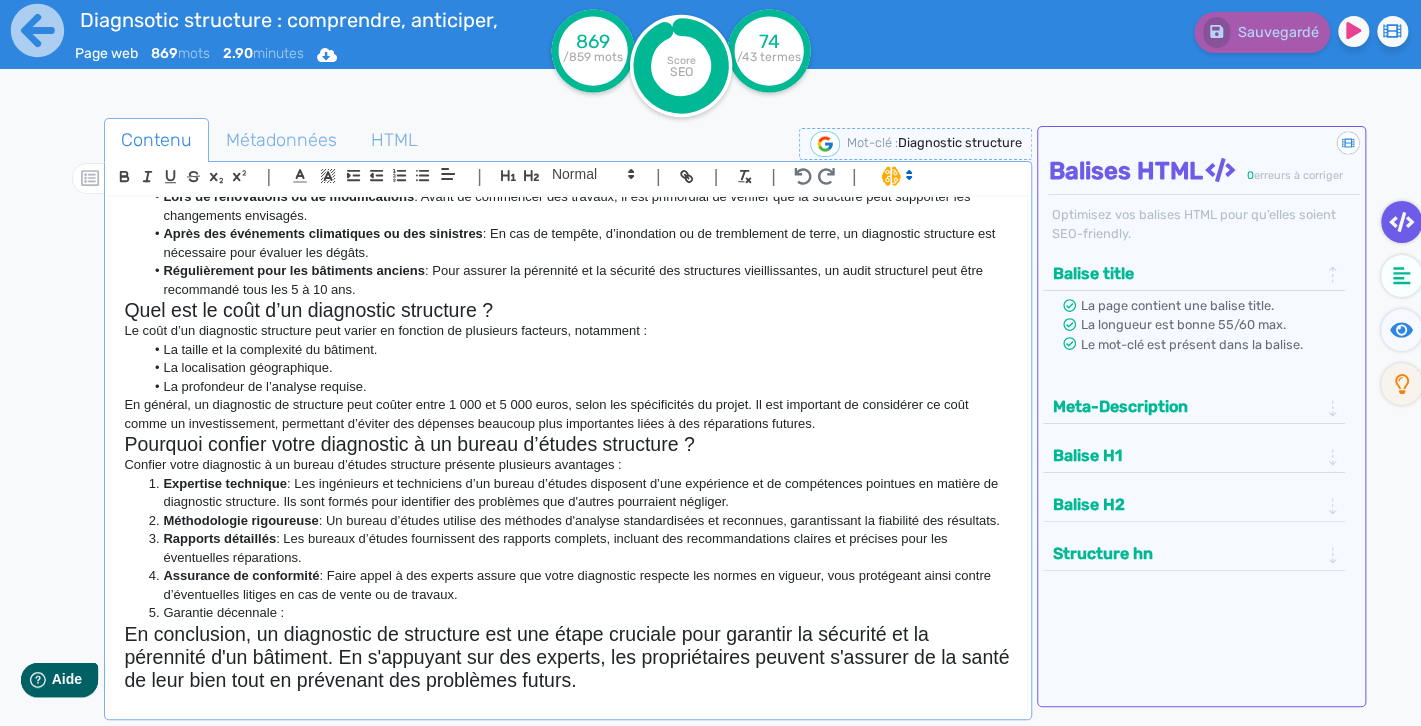 drag, startPoint x: 120, startPoint y: 445, endPoint x: 293, endPoint y: 633, distance: 255.48581 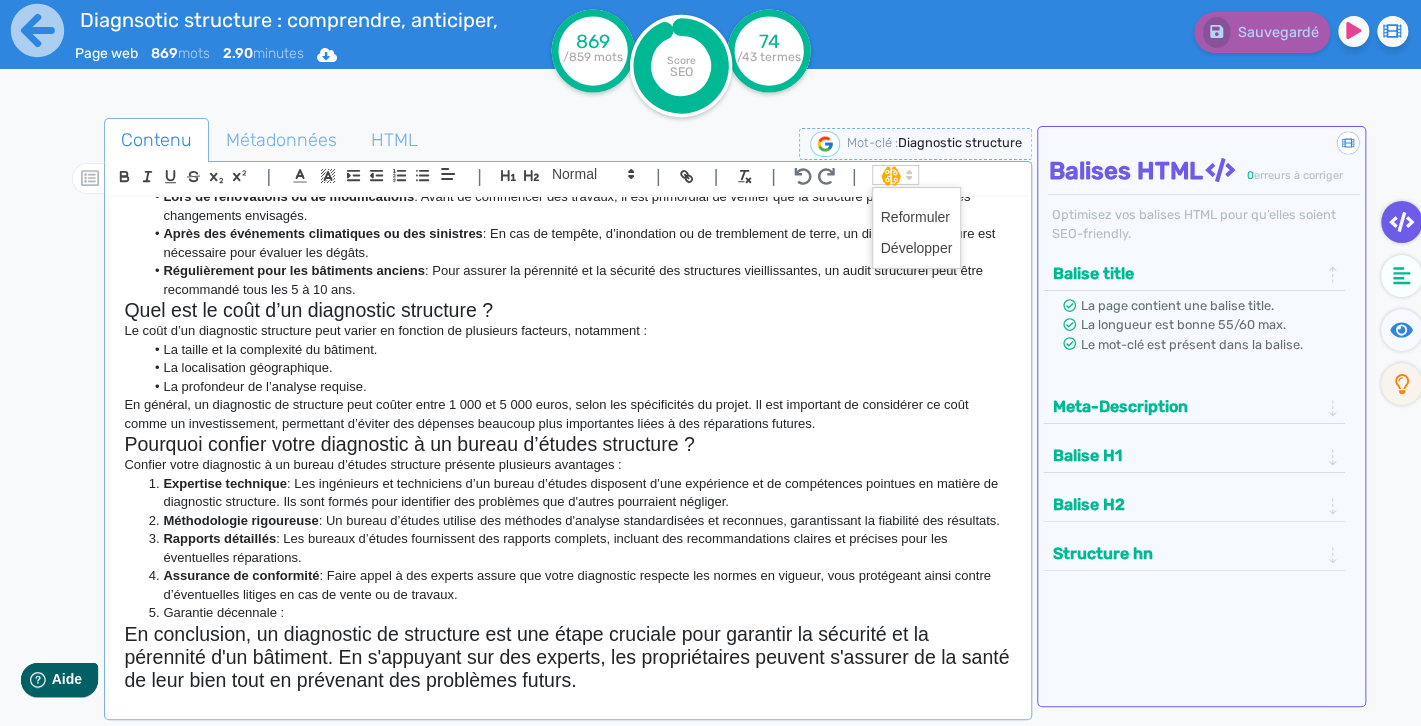 click 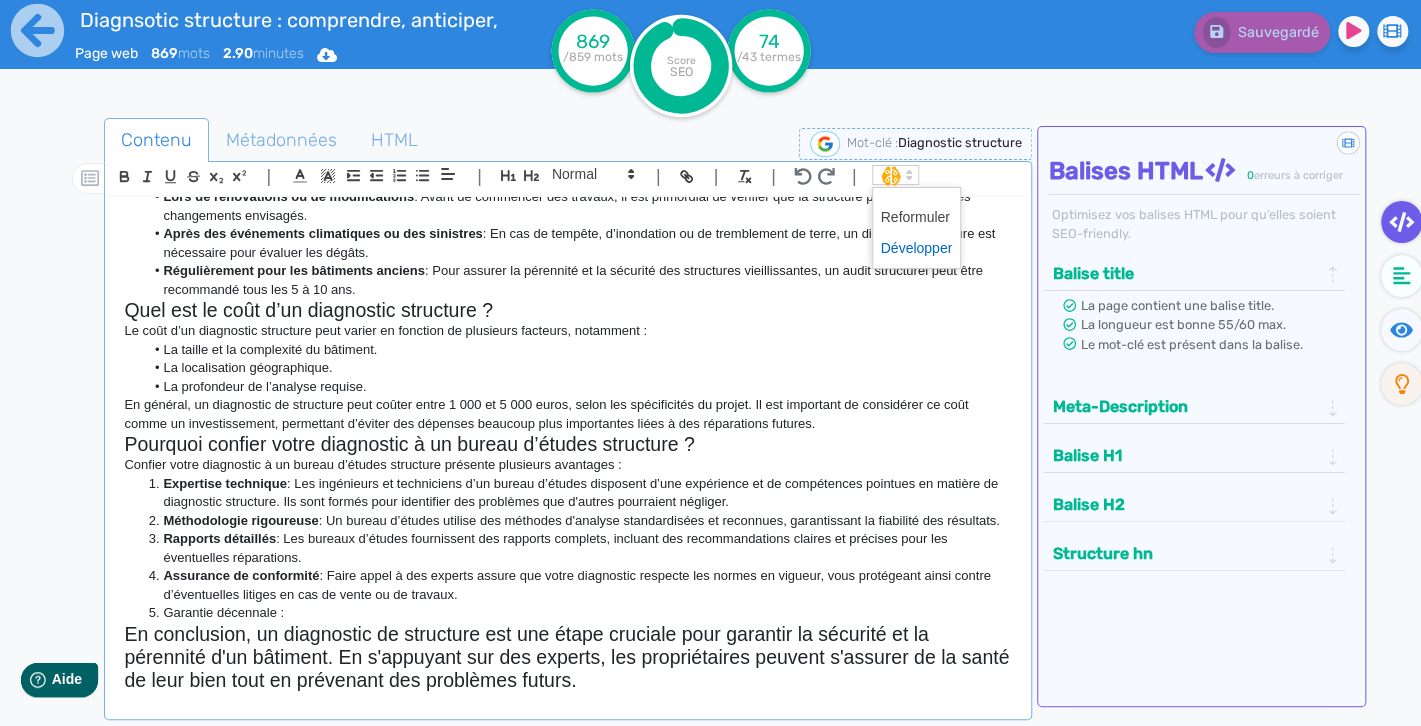 click at bounding box center (917, 248) 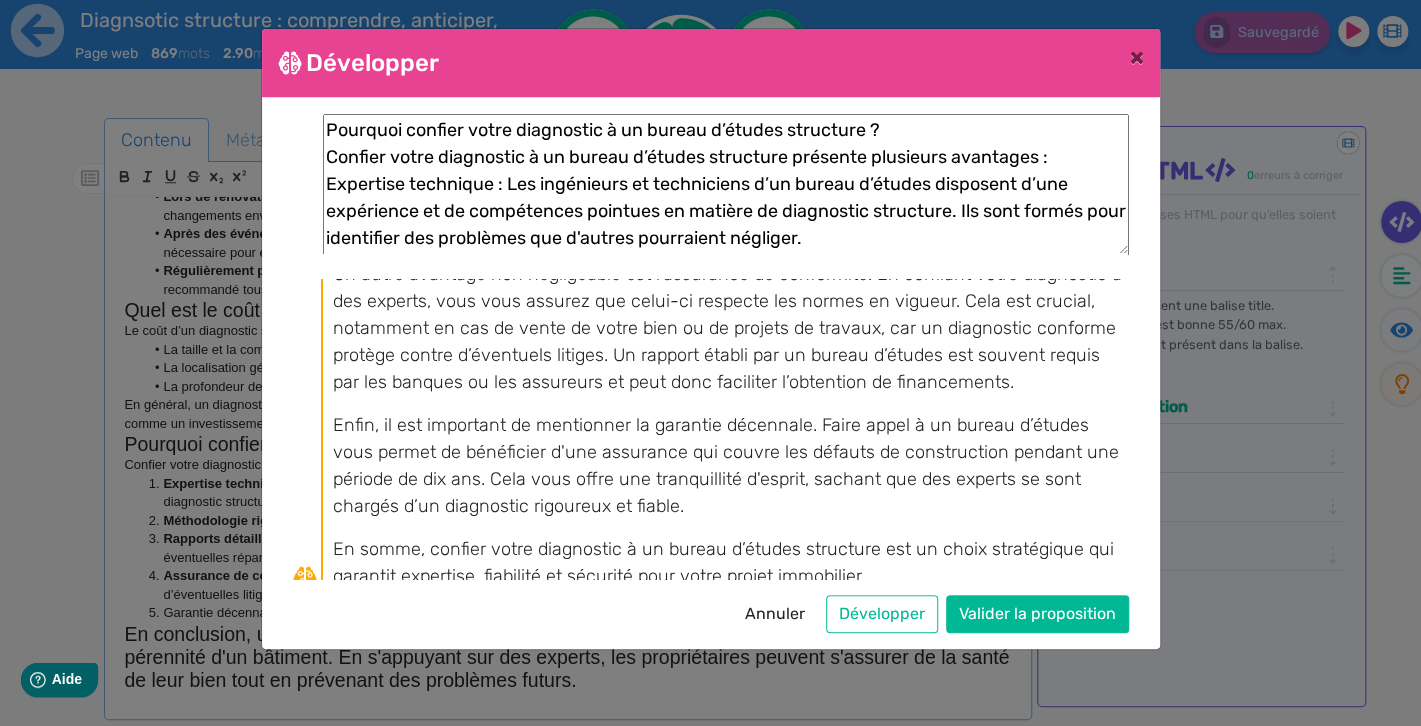 scroll, scrollTop: 552, scrollLeft: 0, axis: vertical 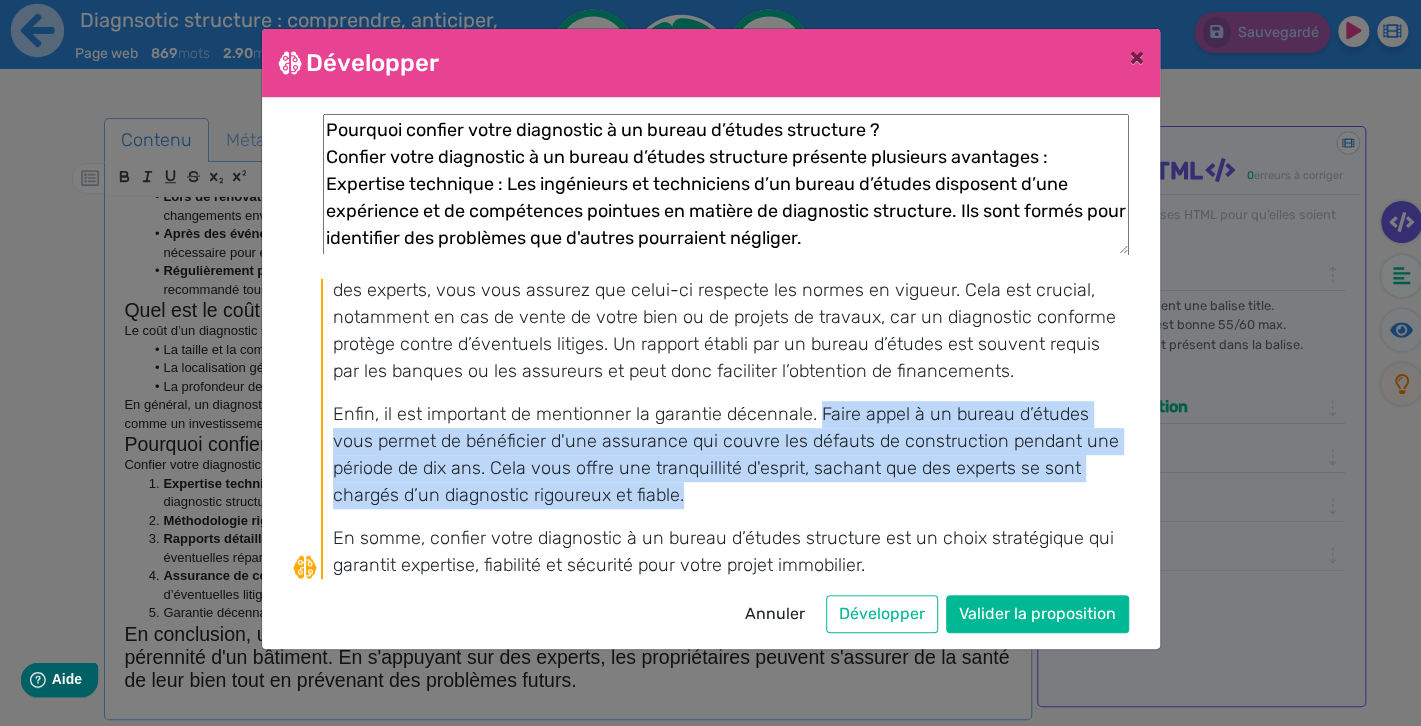 drag, startPoint x: 813, startPoint y: 410, endPoint x: 691, endPoint y: 486, distance: 143.73587 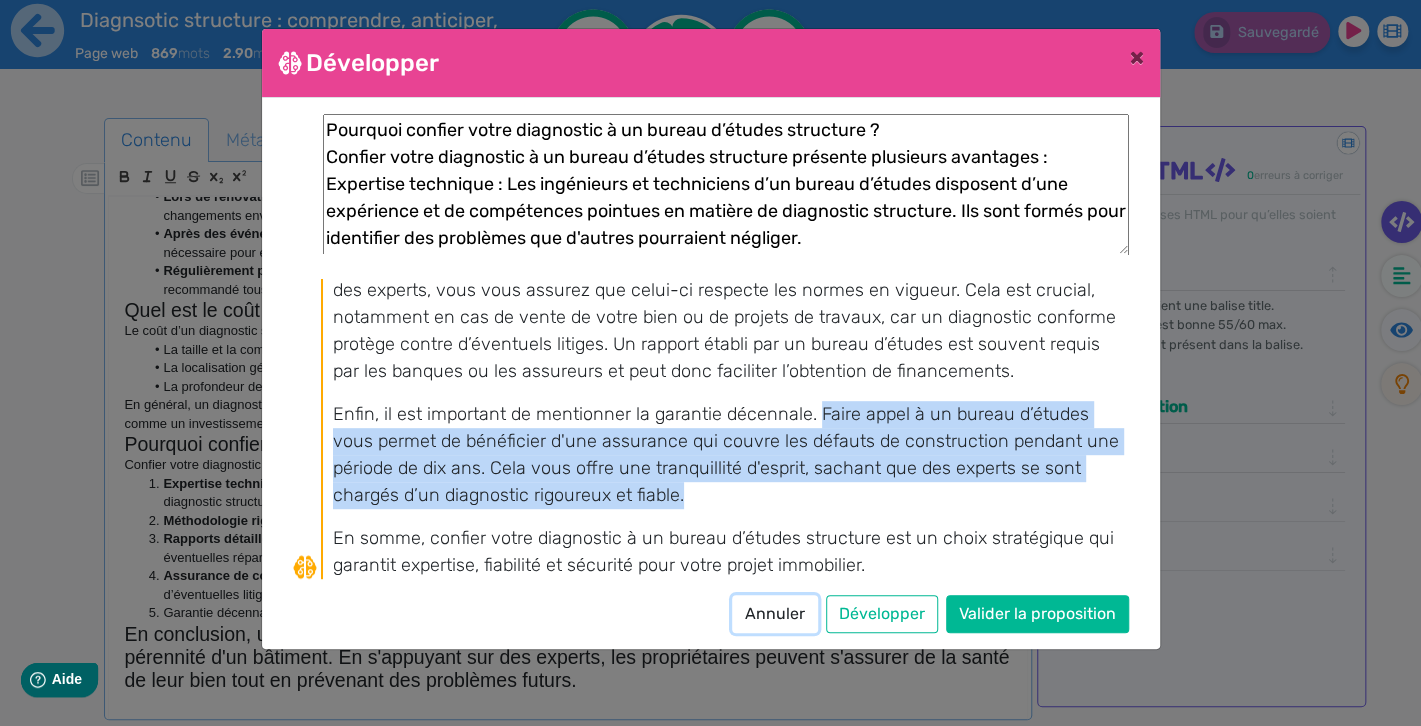 click on "Annuler" 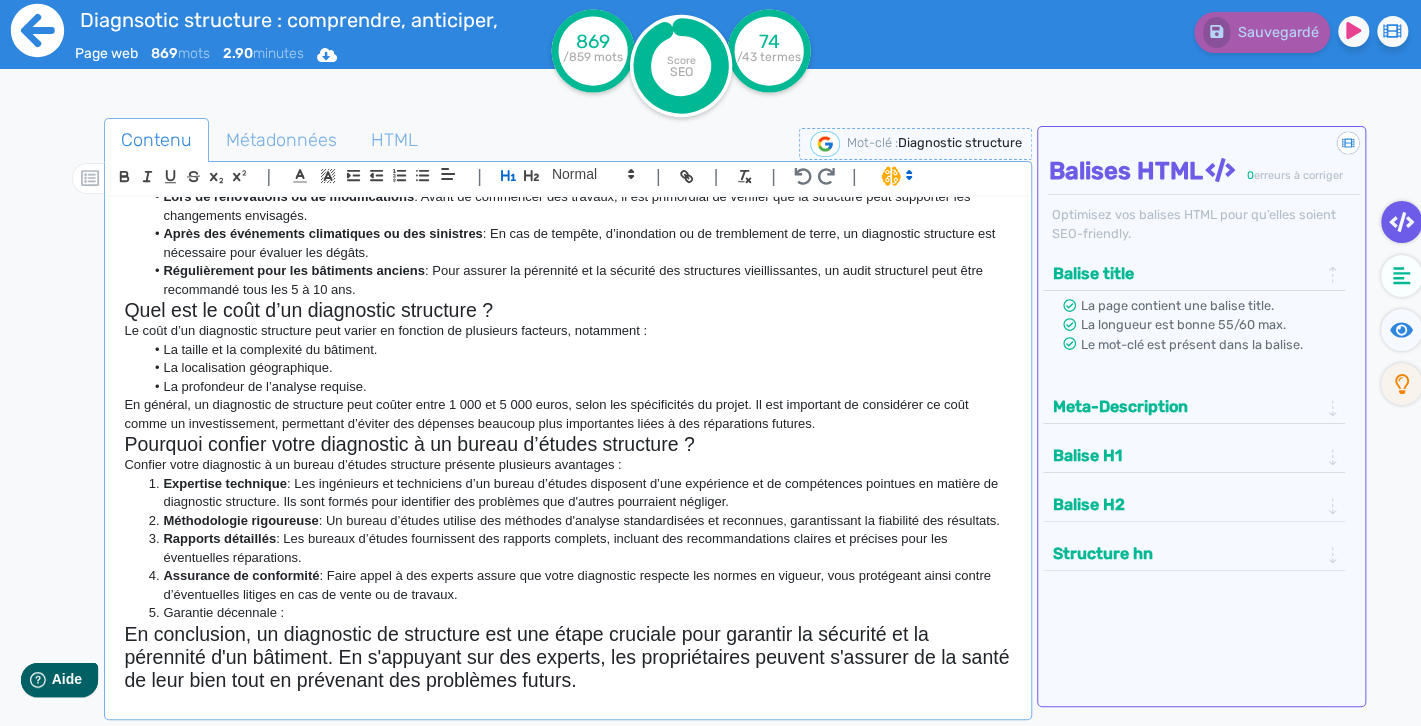click 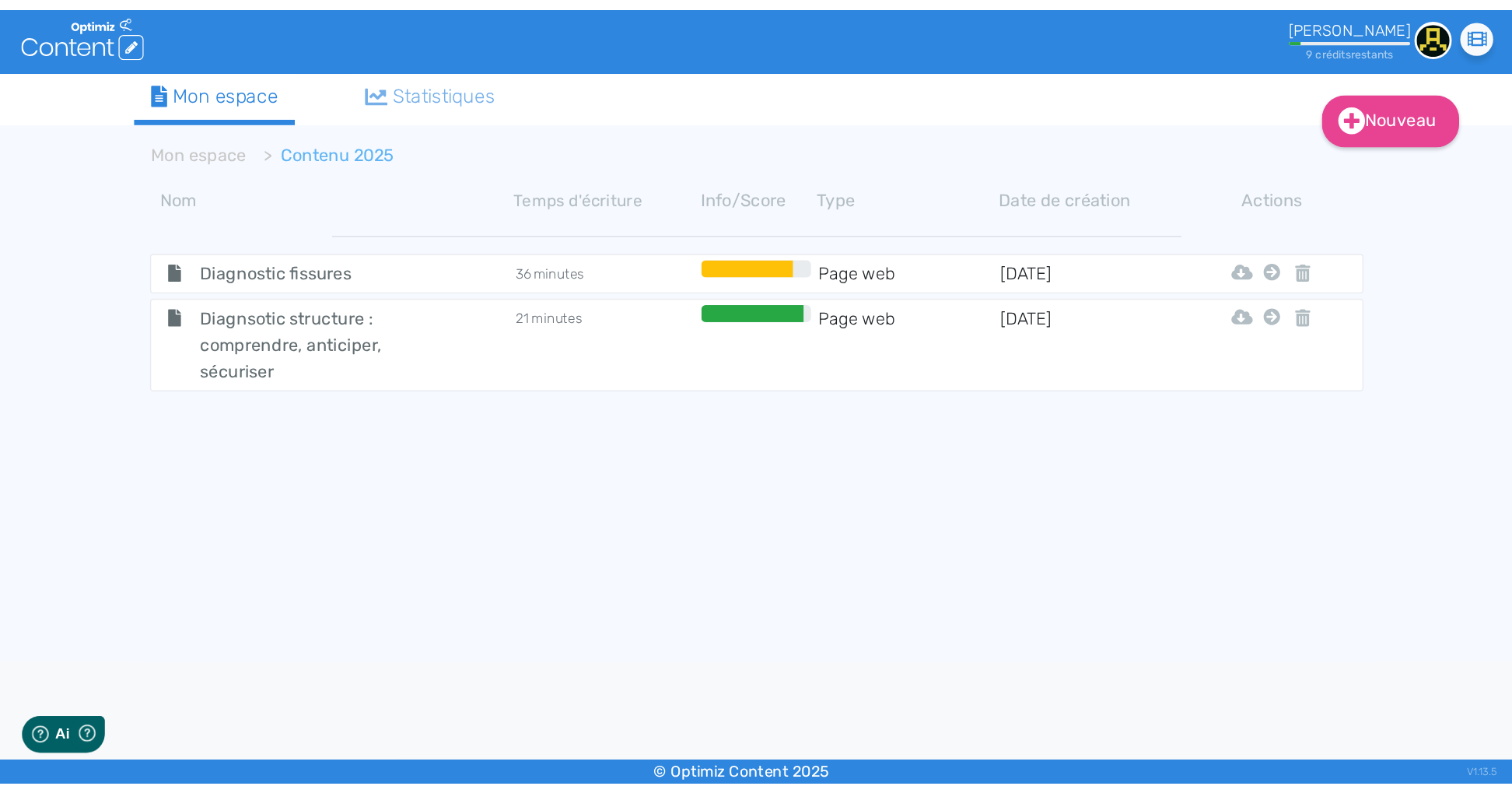 scroll, scrollTop: 0, scrollLeft: 0, axis: both 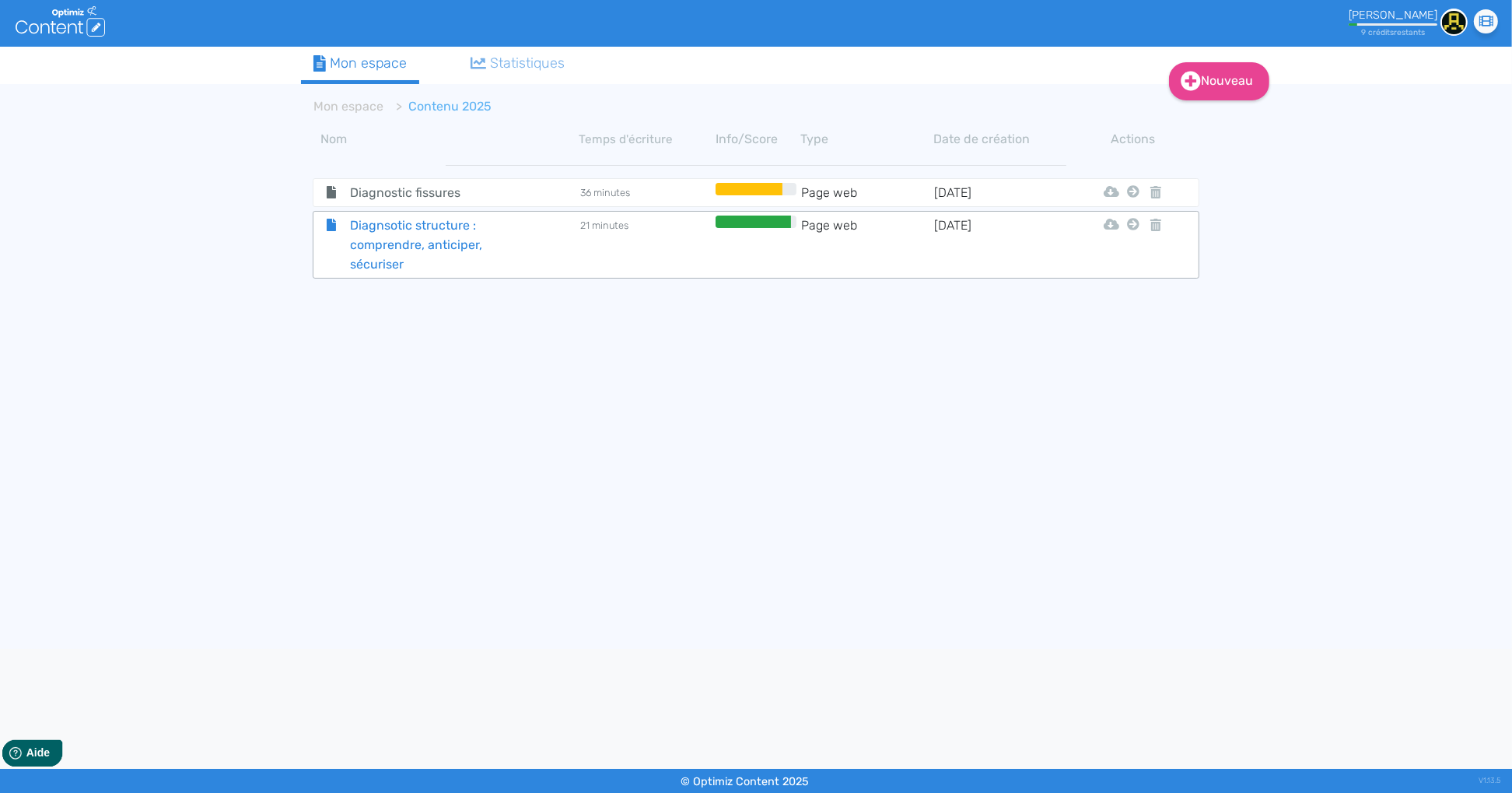 click on "Diagnsotic structure : comprendre, anticiper, sécuriser" 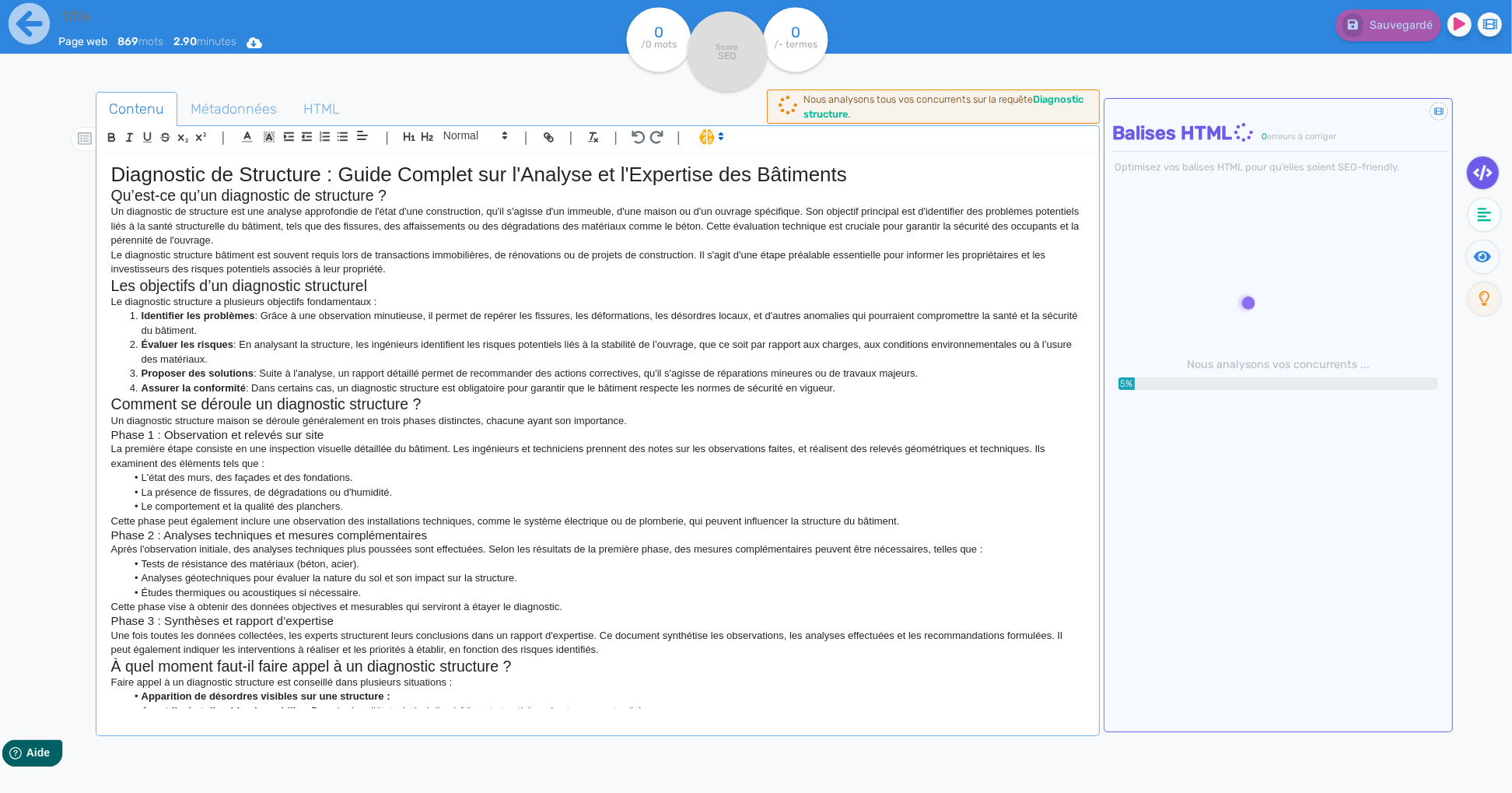 type on "Diagnsotic structure : comprendre, anticiper, sécuriser" 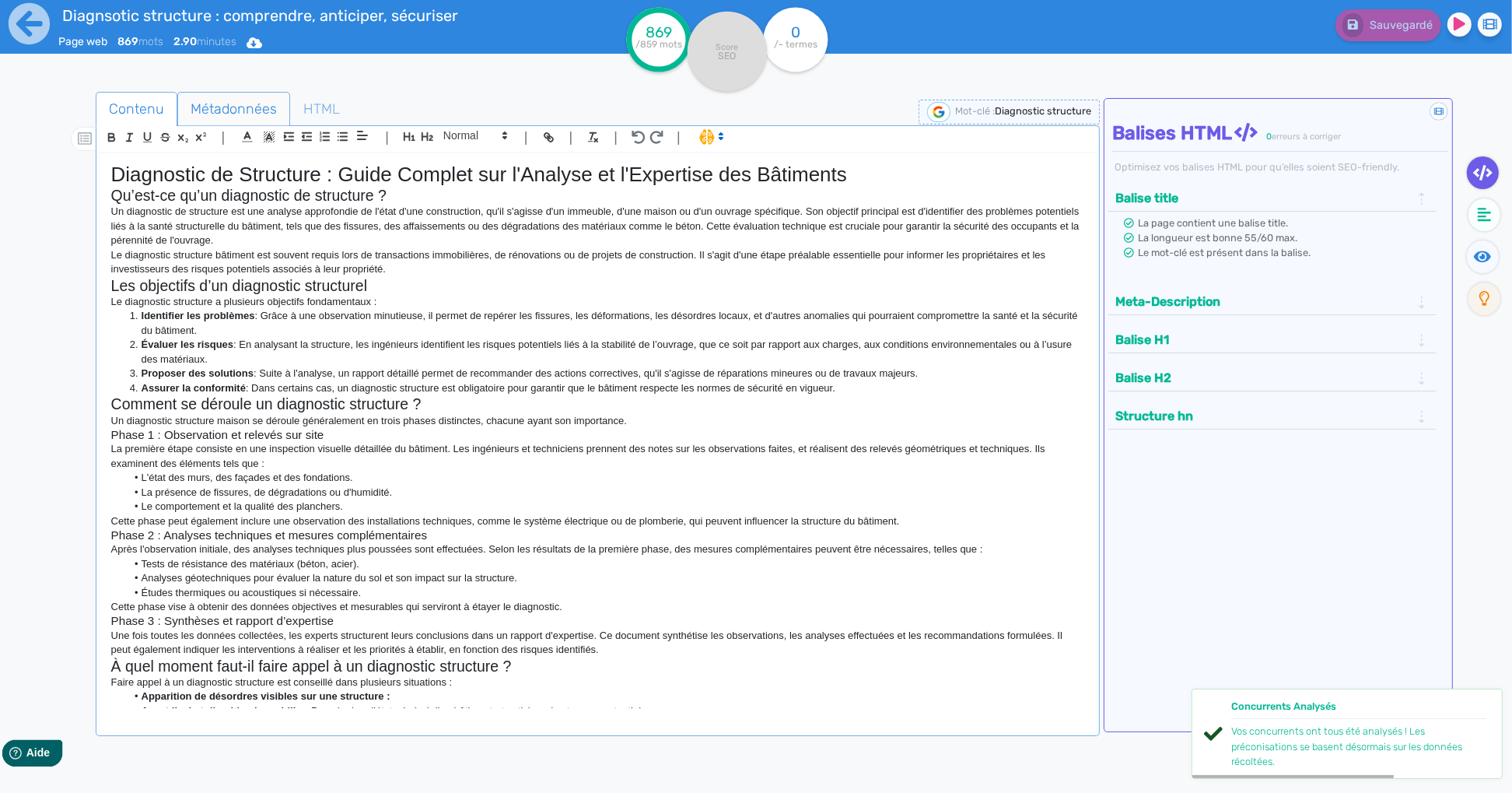 click on "Métadonnées" at bounding box center [233, 109] 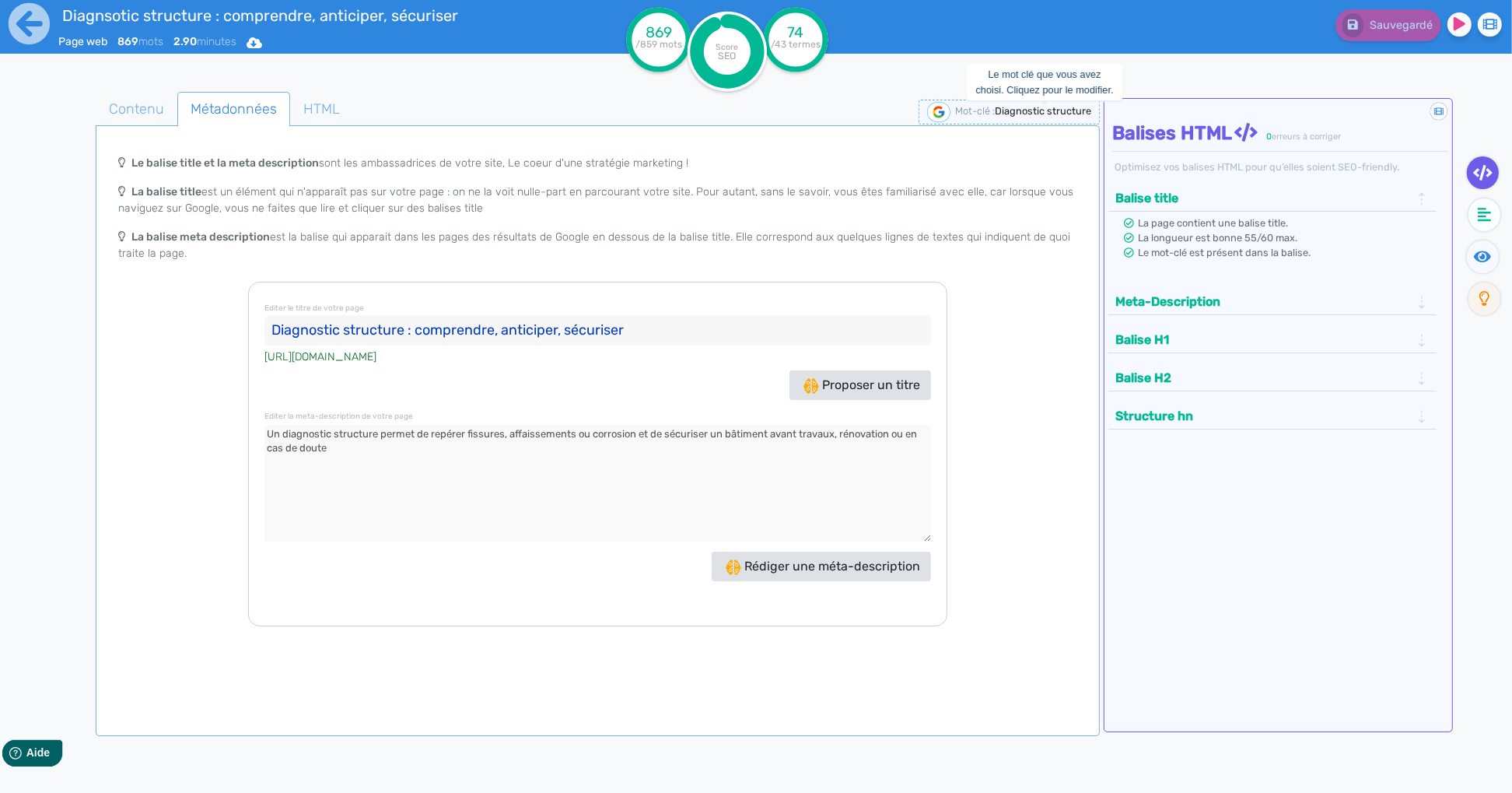 drag, startPoint x: 1093, startPoint y: 113, endPoint x: 999, endPoint y: 114, distance: 94.005319 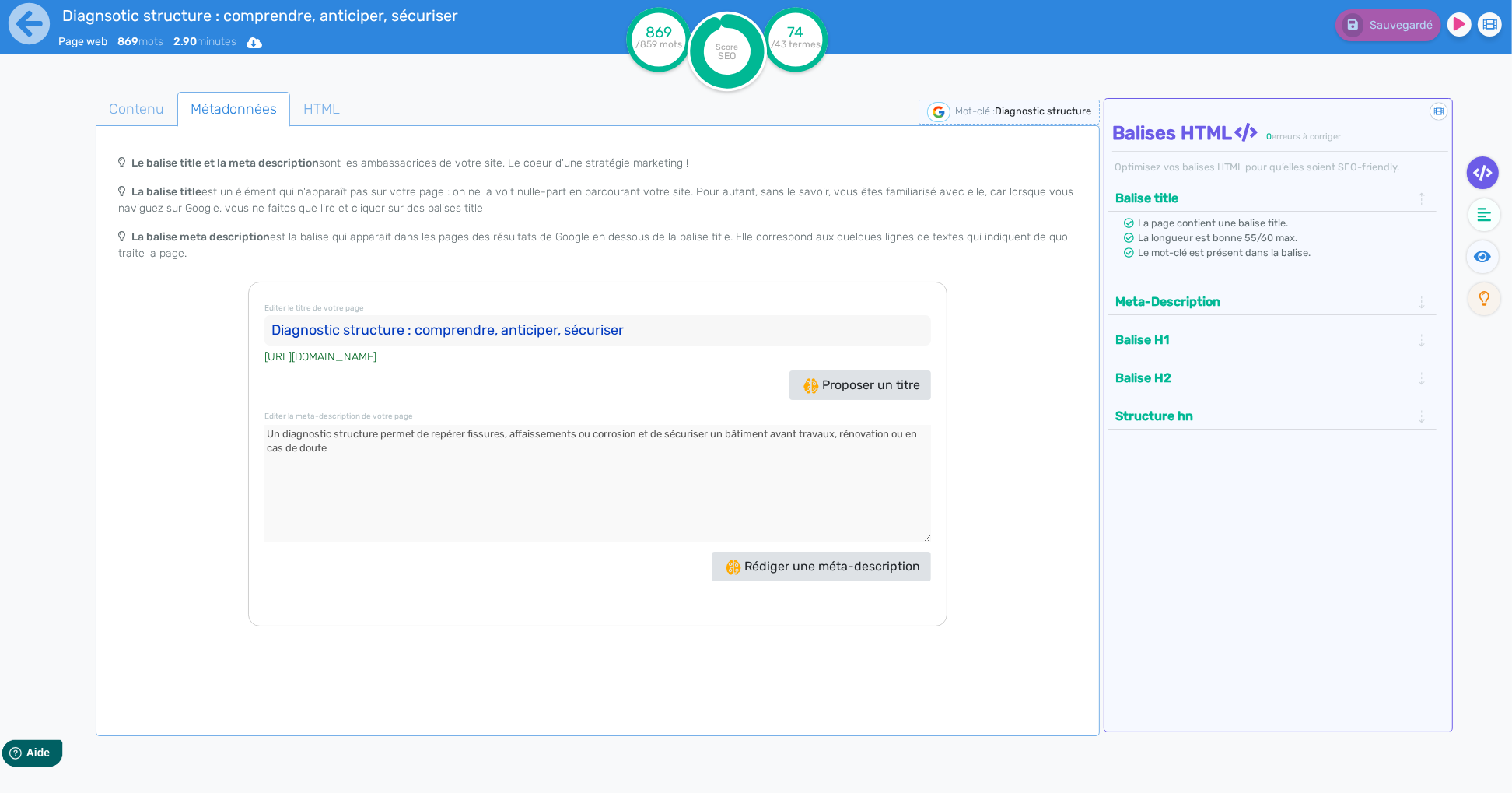 drag, startPoint x: 628, startPoint y: 330, endPoint x: 240, endPoint y: 306, distance: 388.742 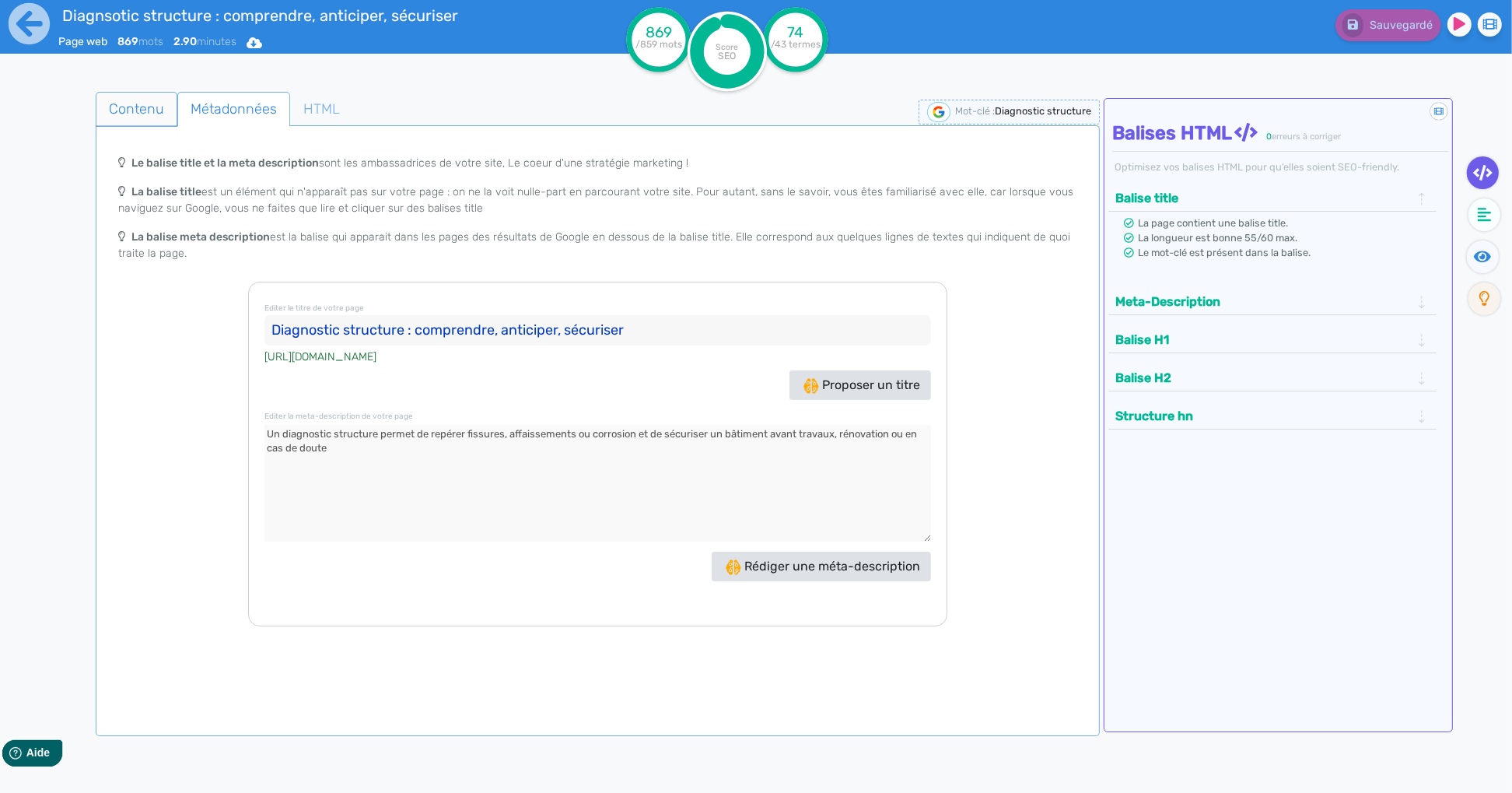 click on "Contenu" 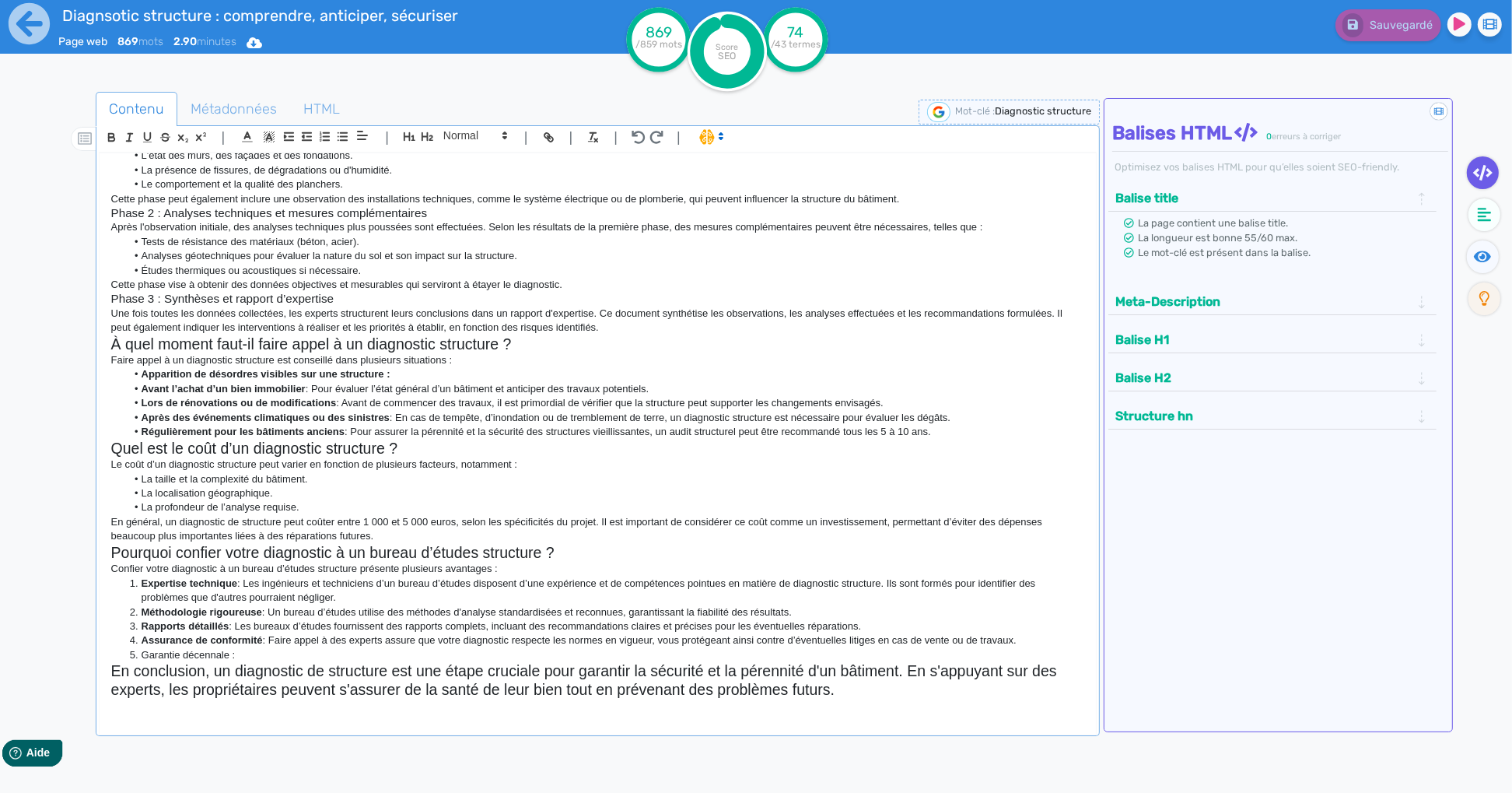 scroll, scrollTop: 0, scrollLeft: 0, axis: both 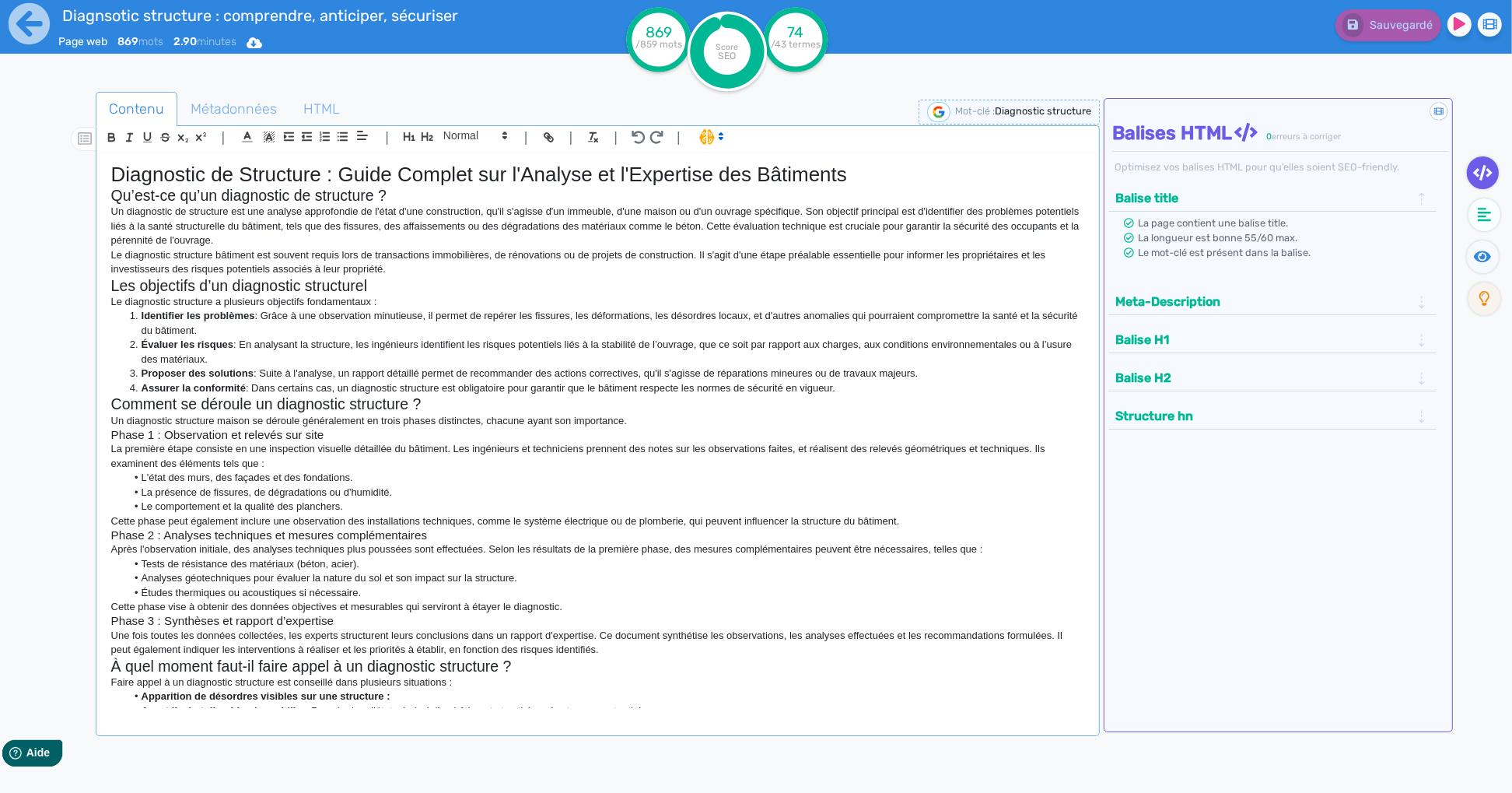 click on "Le diagnostic structure bâtiment est souvent requis lors de transactions immobilières, de rénovations ou de projets de construction. Il s'agit d'une étape préalable essentielle pour informer les propriétaires et les investisseurs des risques potentiels associés à leur propriété." 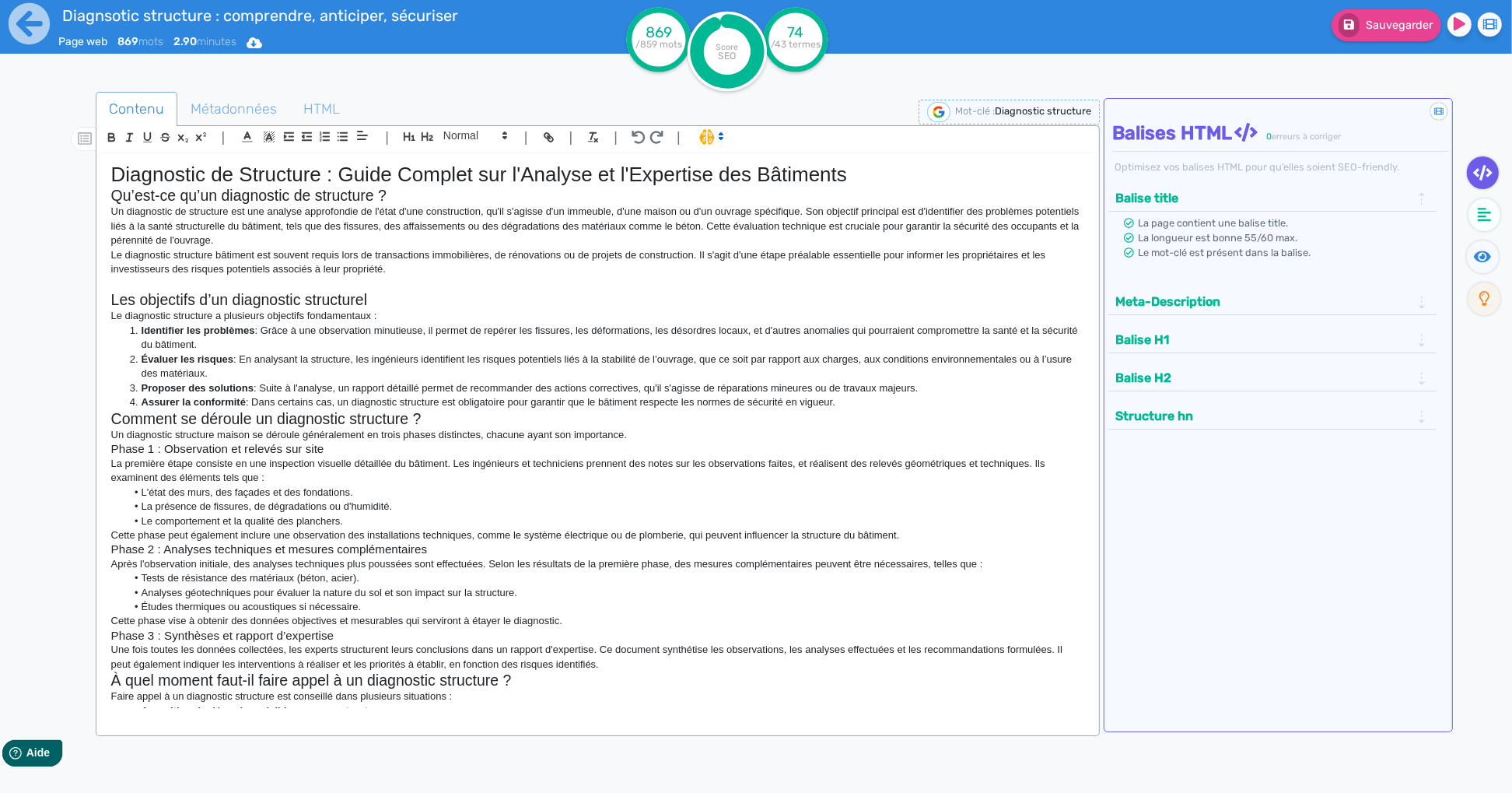 scroll, scrollTop: 0, scrollLeft: 0, axis: both 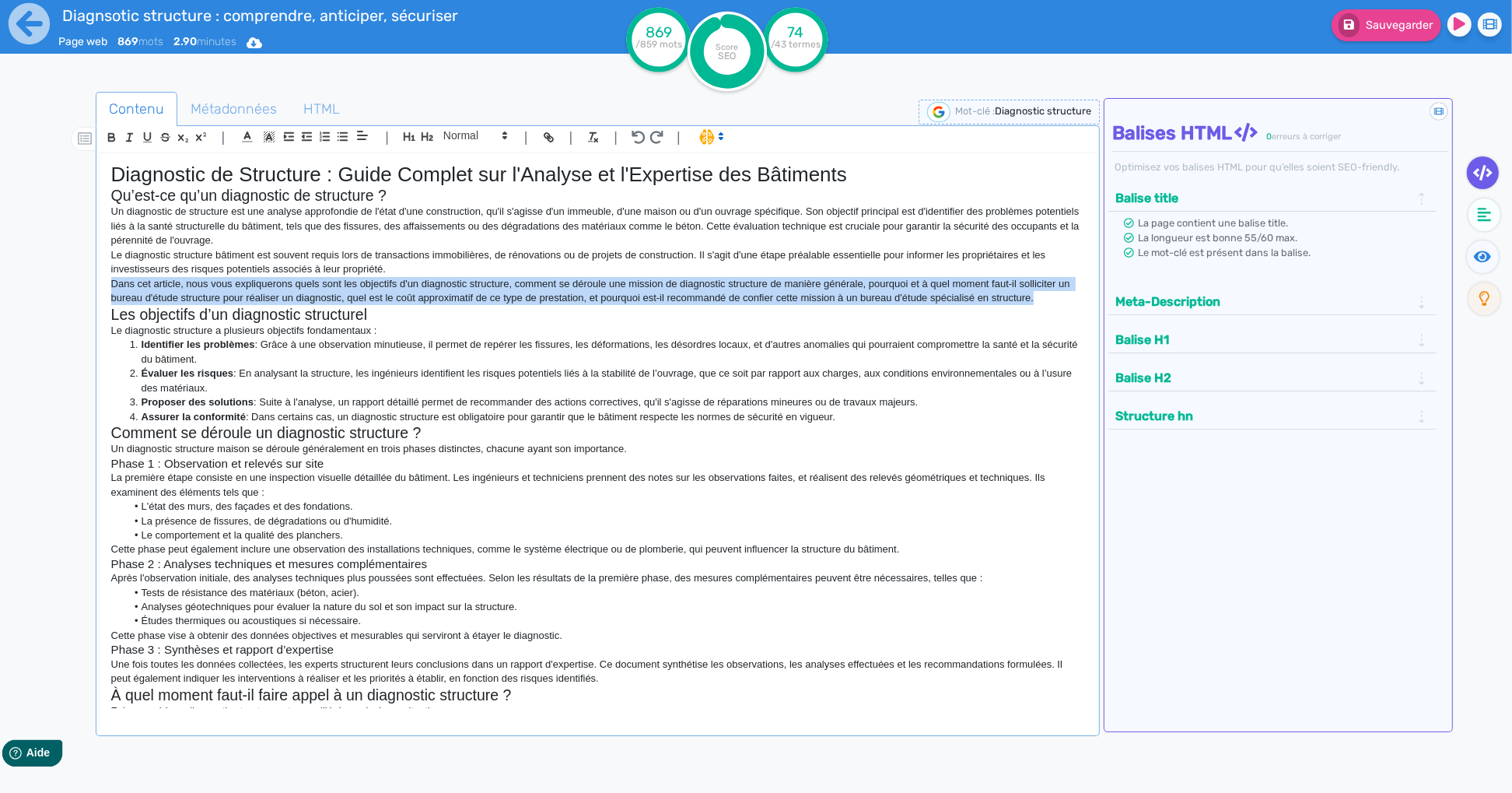 drag, startPoint x: 1054, startPoint y: 299, endPoint x: 53, endPoint y: 288, distance: 1001.0604 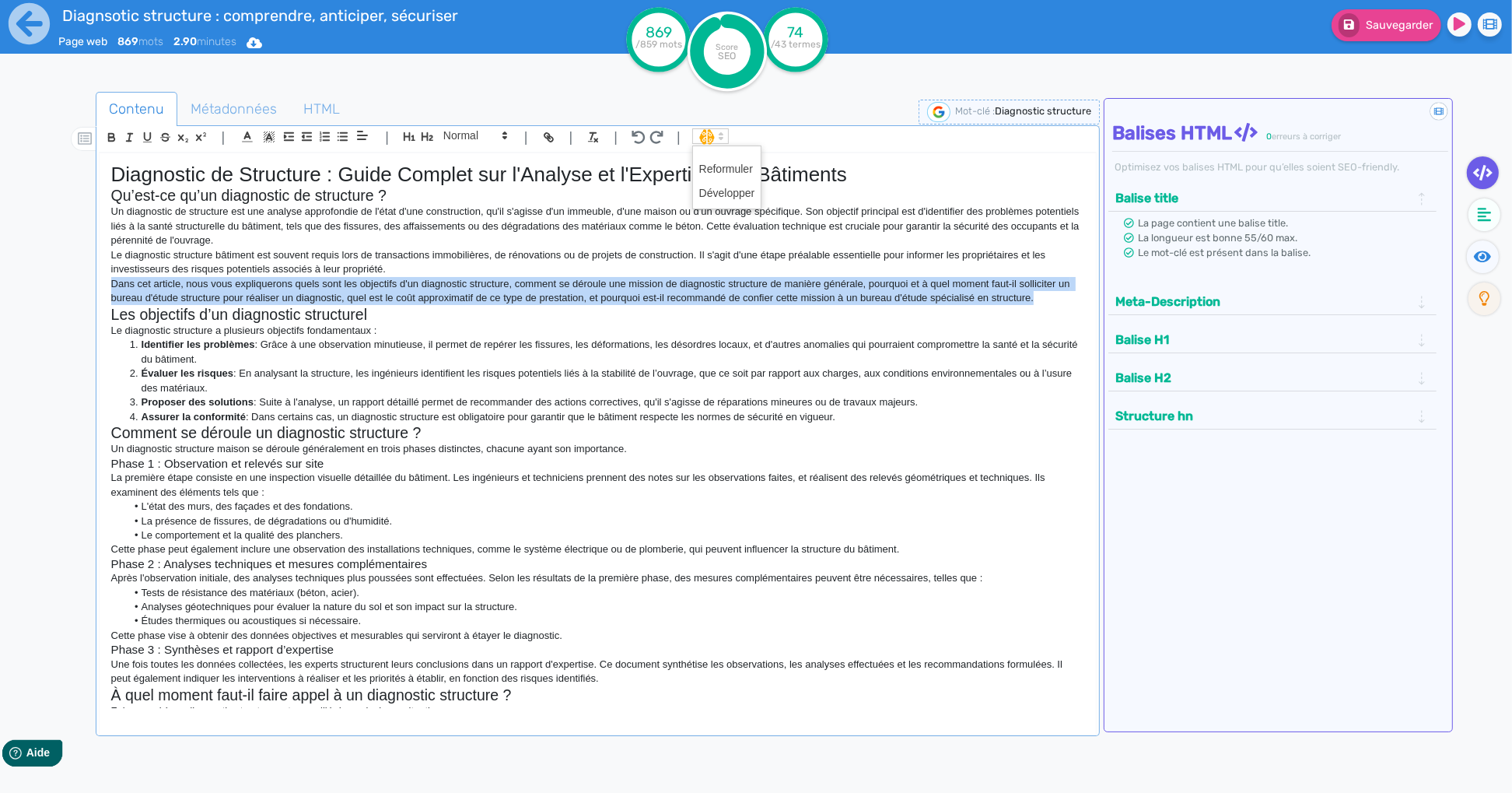 click 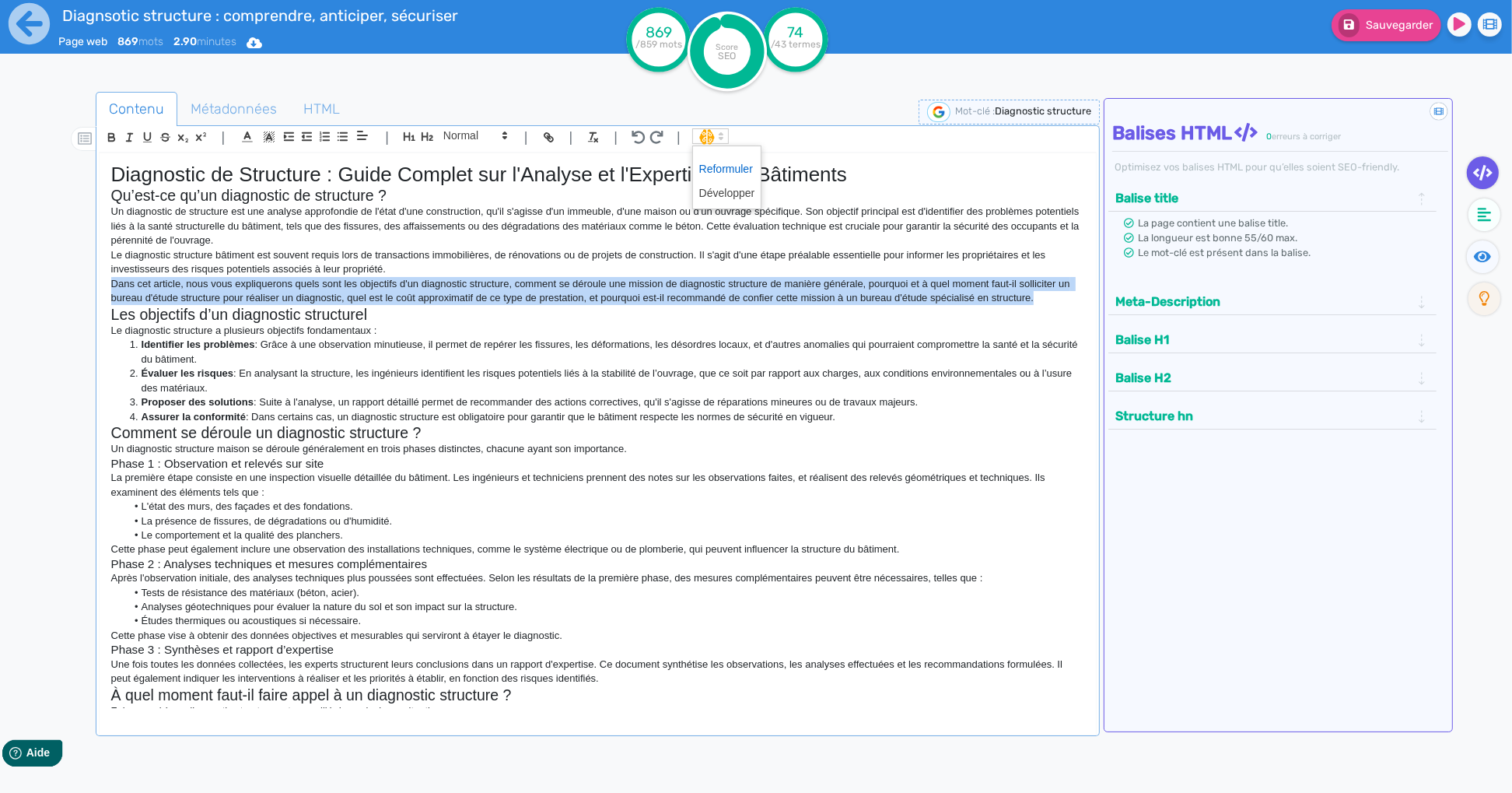 click at bounding box center [727, 169] 